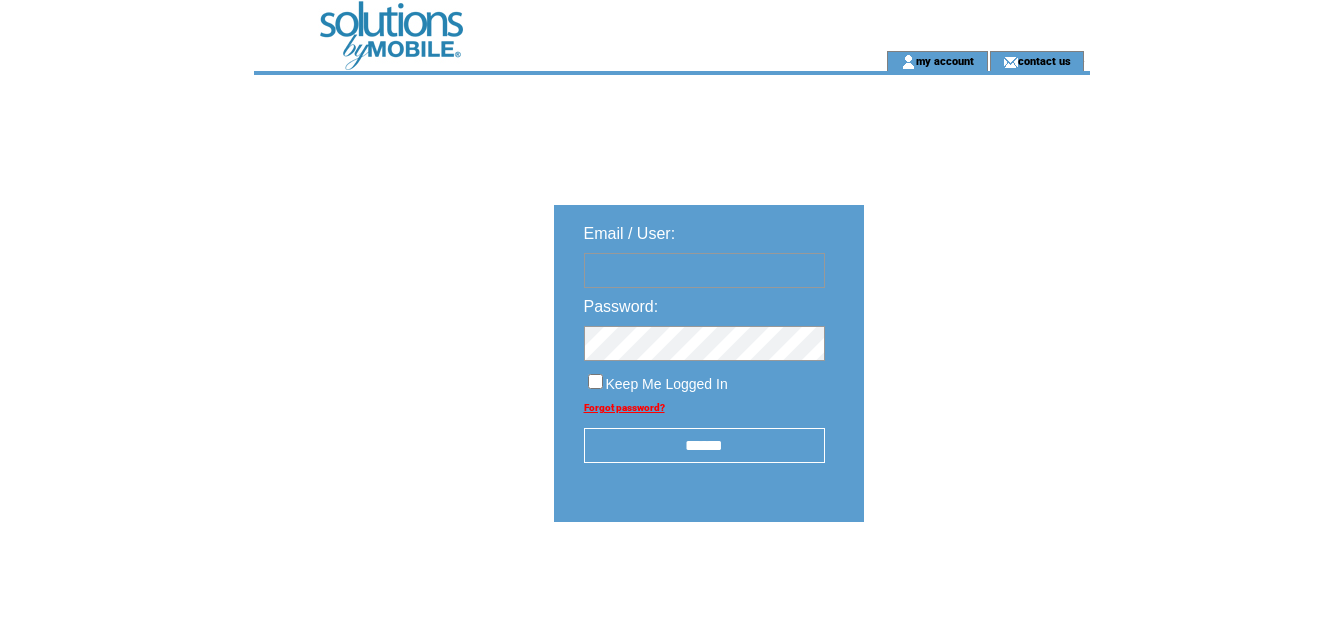 scroll, scrollTop: 0, scrollLeft: 0, axis: both 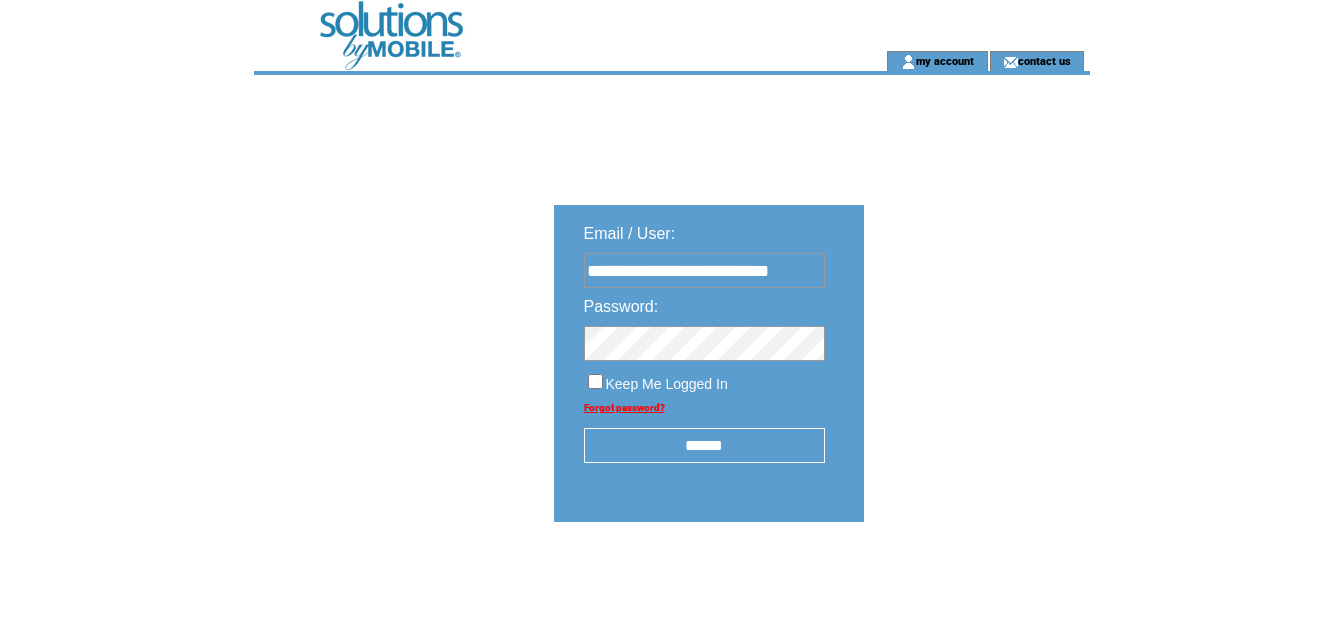 click on "******" at bounding box center [704, 445] 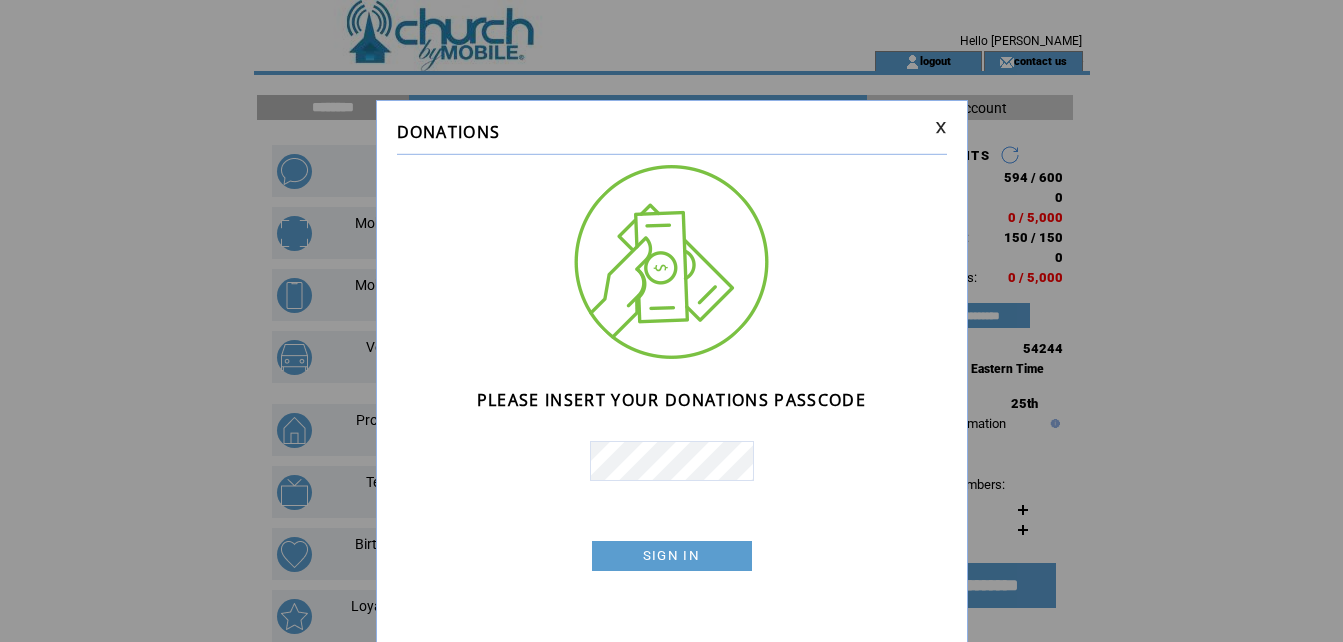 scroll, scrollTop: 0, scrollLeft: 0, axis: both 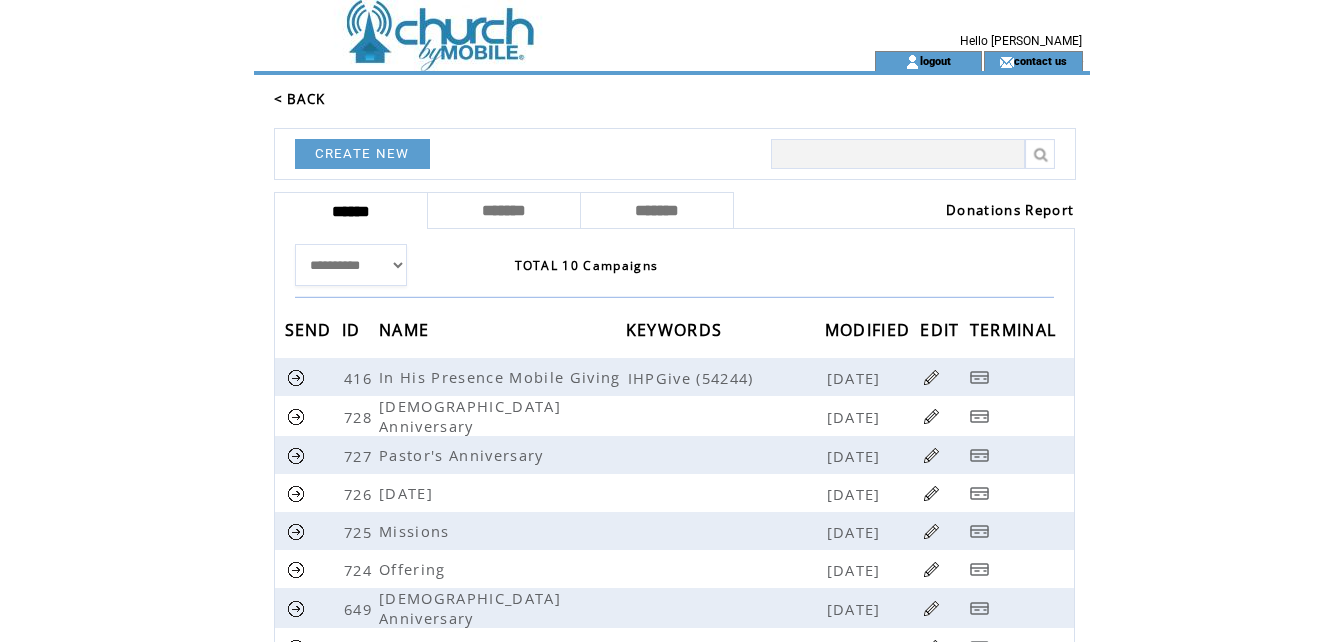click on "Donations Report" at bounding box center [1010, 210] 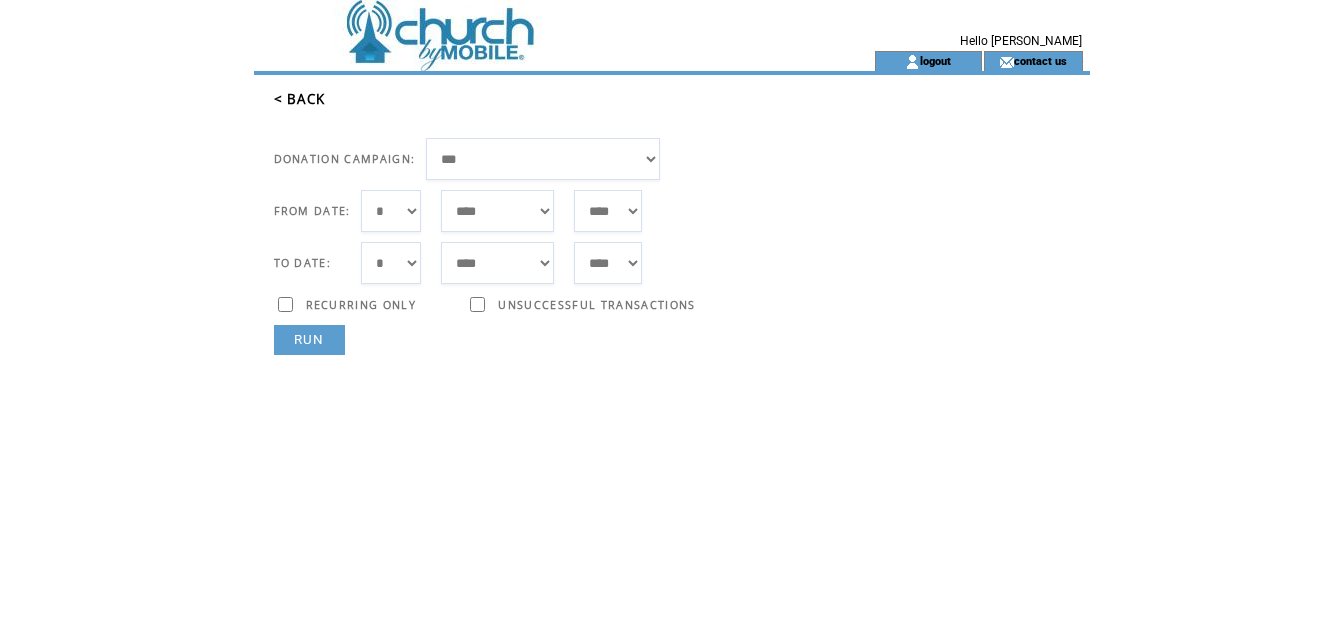 scroll, scrollTop: 0, scrollLeft: 0, axis: both 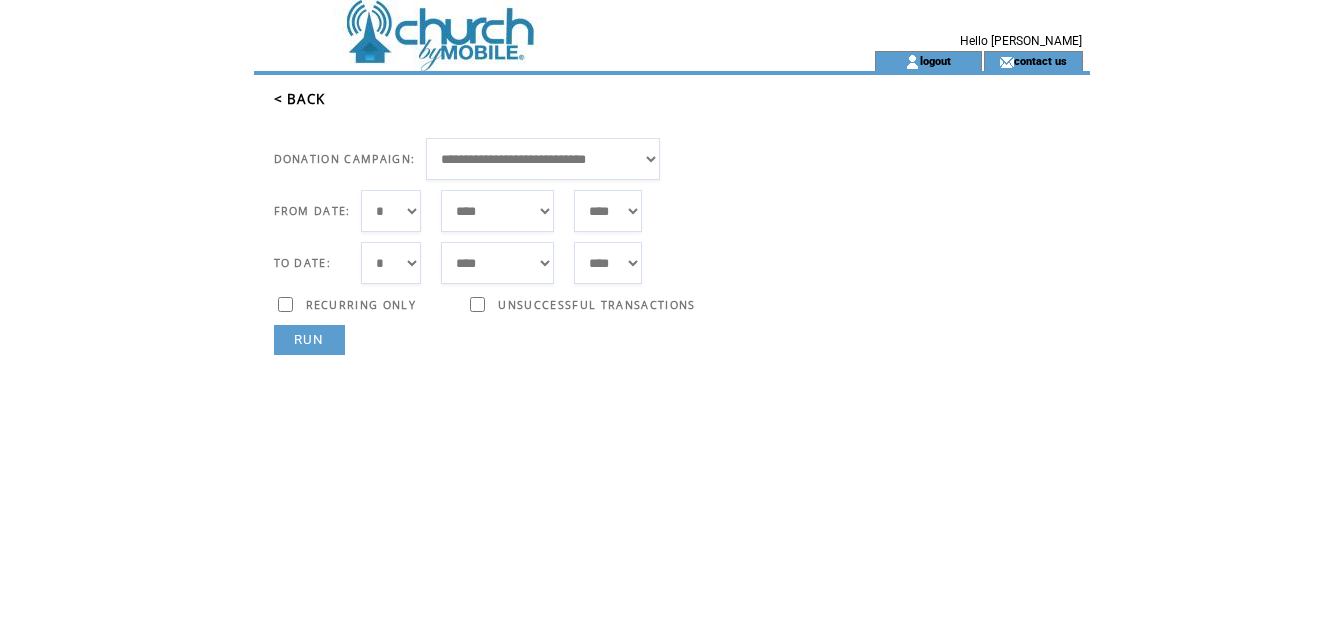 click on "*** 	 * 	 * 	 * 	 * 	 * 	 * 	 * 	 * 	 * 	 ** 	 ** 	 ** 	 ** 	 ** 	 ** 	 ** 	 ** 	 ** 	 ** 	 ** 	 ** 	 ** 	 ** 	 ** 	 ** 	 ** 	 ** 	 ** 	 ** 	 ** 	 **" at bounding box center (391, 211) 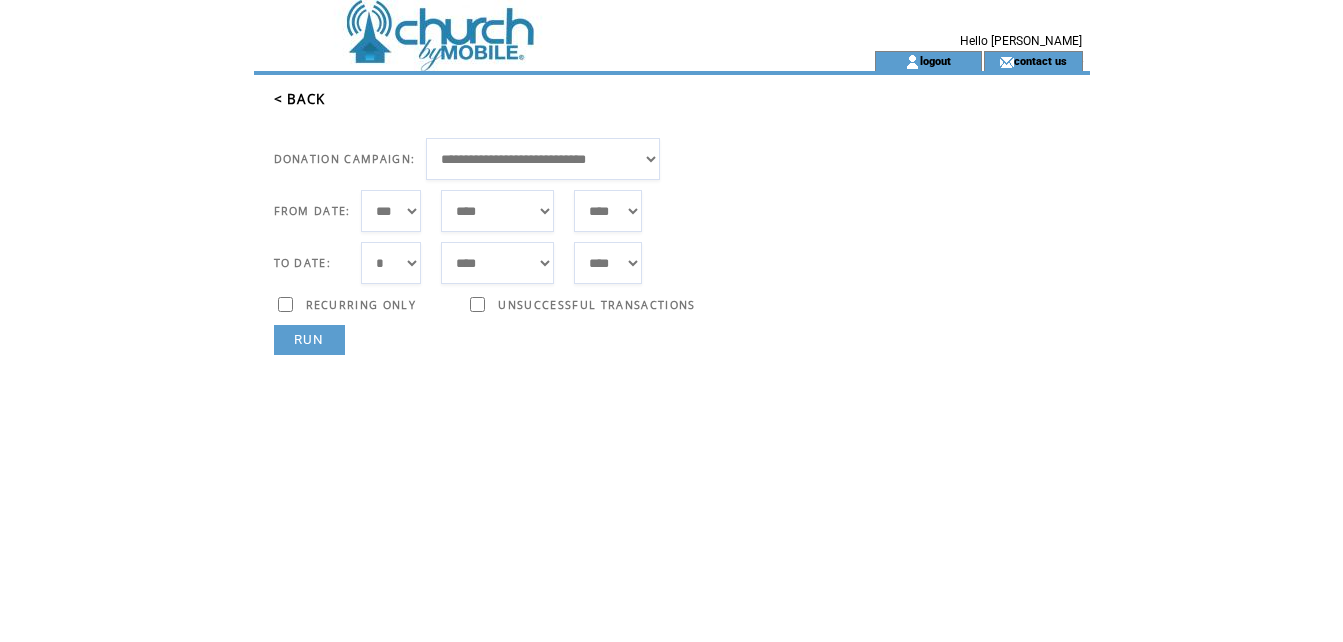 click on "*** 	 * 	 * 	 * 	 * 	 * 	 * 	 * 	 * 	 * 	 ** 	 ** 	 ** 	 ** 	 ** 	 ** 	 ** 	 ** 	 ** 	 ** 	 ** 	 ** 	 ** 	 ** 	 ** 	 ** 	 ** 	 ** 	 ** 	 ** 	 ** 	 **" at bounding box center [391, 211] 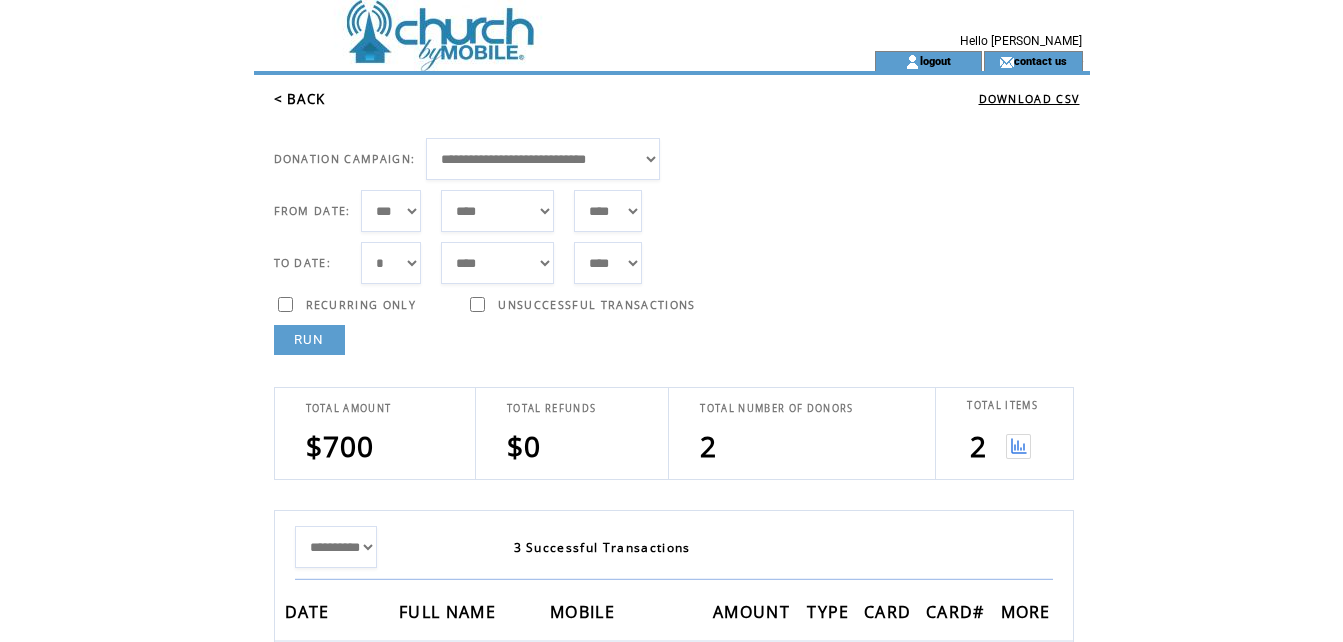 click at bounding box center [1018, 446] 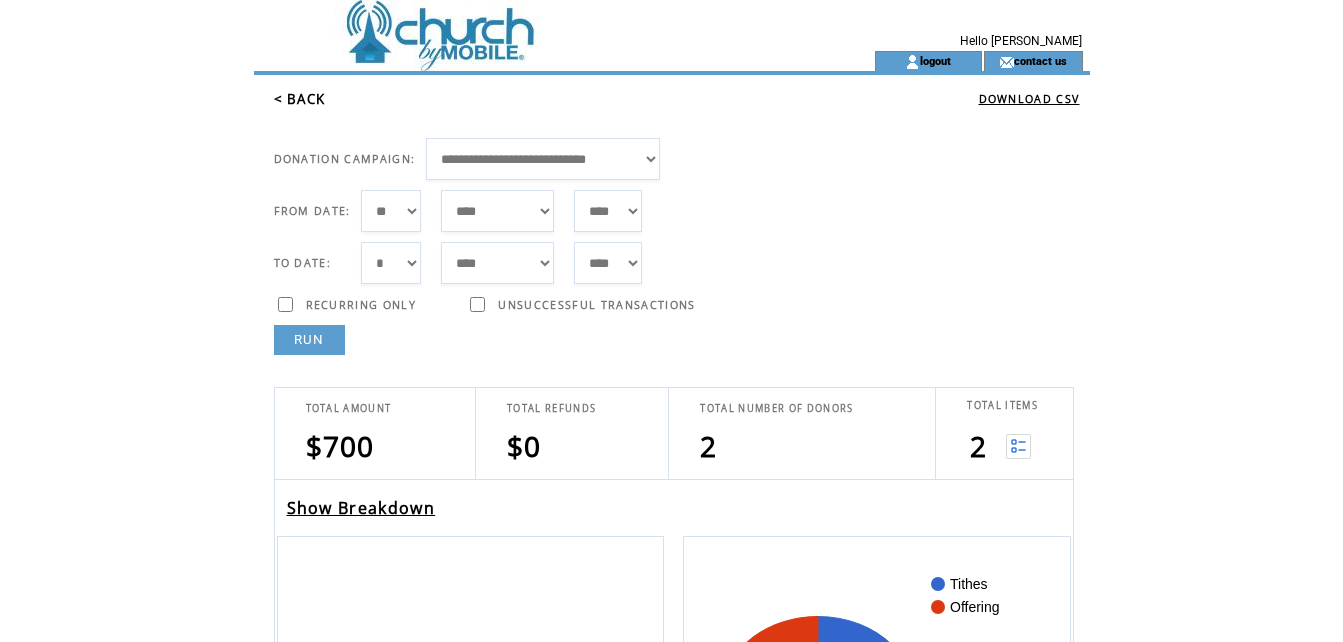 scroll, scrollTop: 0, scrollLeft: 0, axis: both 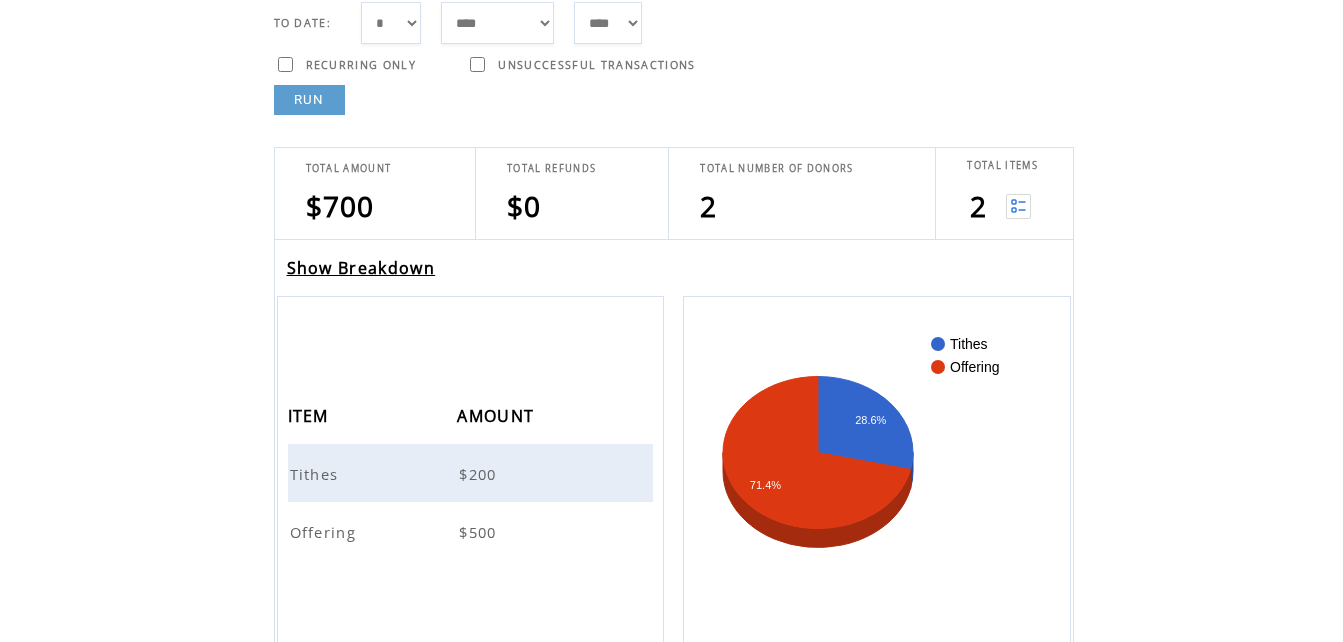 click on "Offering" at bounding box center [326, 532] 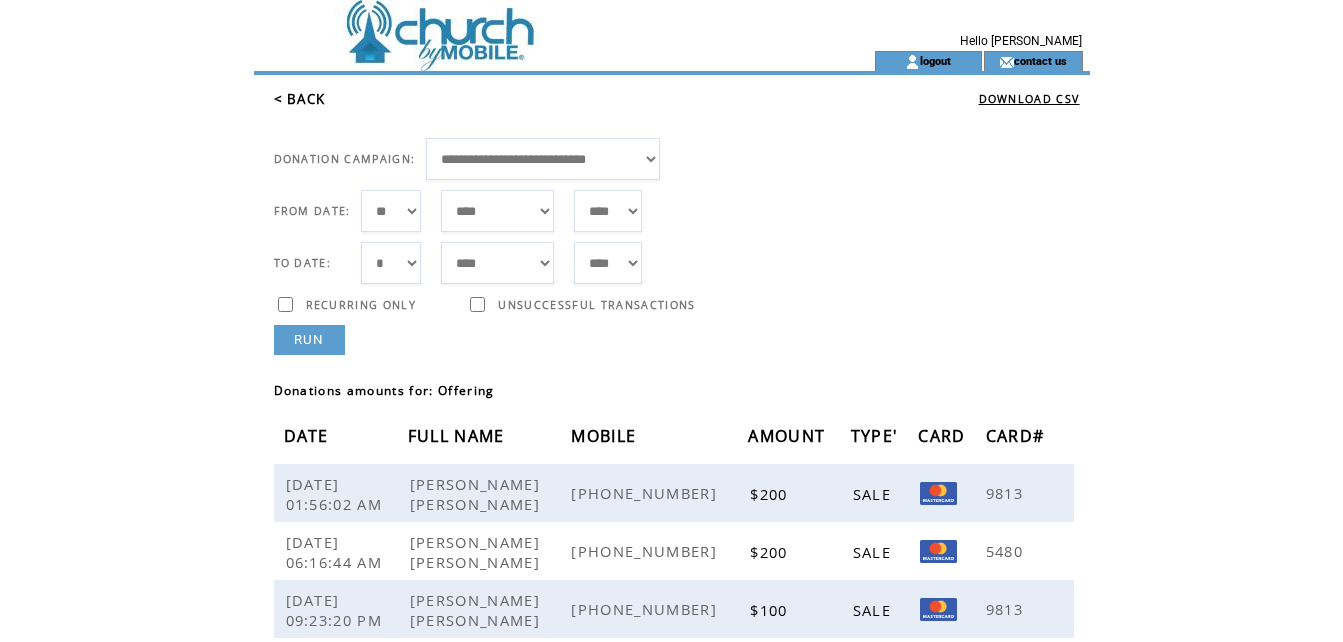 scroll, scrollTop: 0, scrollLeft: 0, axis: both 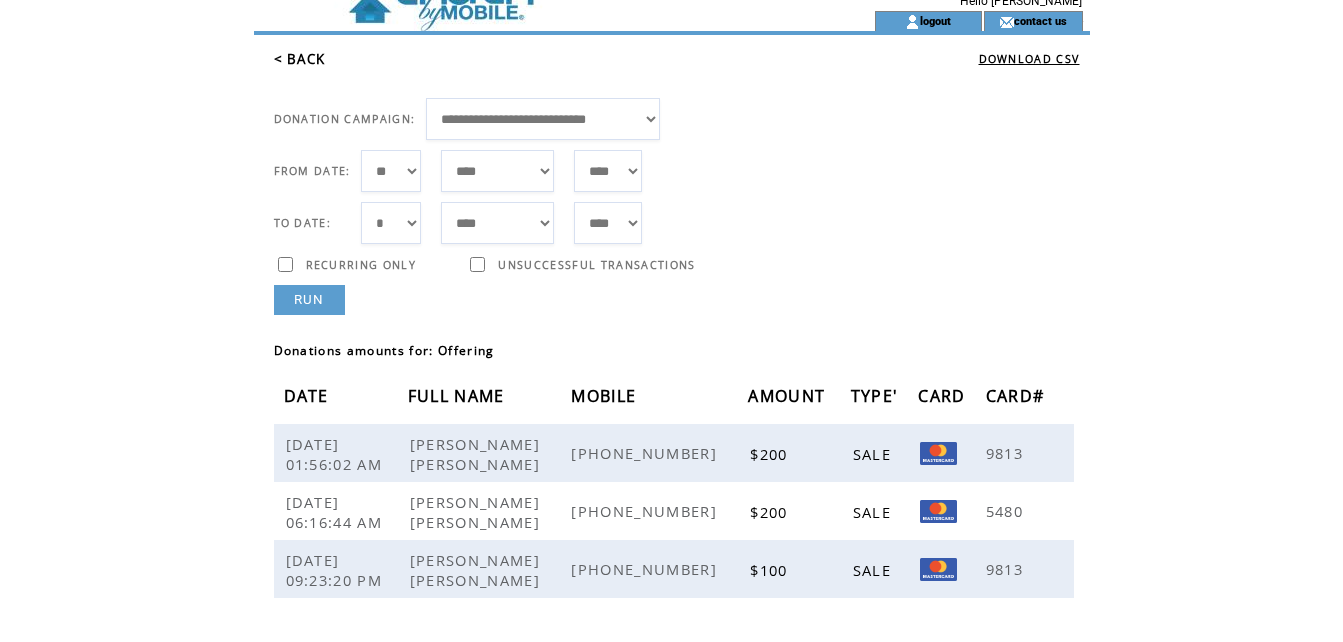 click on "*** 	 * 	 * 	 * 	 * 	 * 	 * 	 * 	 * 	 * 	 ** 	 ** 	 ** 	 ** 	 ** 	 ** 	 ** 	 ** 	 ** 	 ** 	 ** 	 ** 	 ** 	 ** 	 ** 	 ** 	 ** 	 ** 	 ** 	 ** 	 ** 	 **" at bounding box center (391, 171) 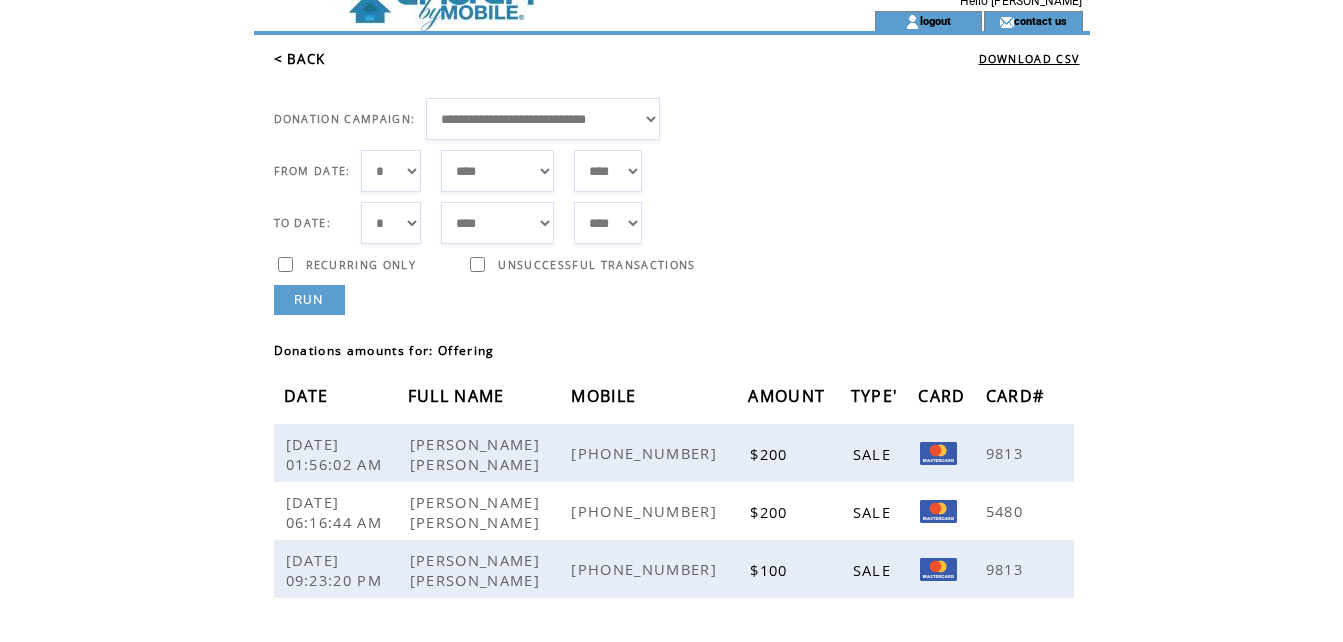 click on "*** 	 * 	 * 	 * 	 * 	 * 	 * 	 * 	 * 	 * 	 ** 	 ** 	 ** 	 ** 	 ** 	 ** 	 ** 	 ** 	 ** 	 ** 	 ** 	 ** 	 ** 	 ** 	 ** 	 ** 	 ** 	 ** 	 ** 	 ** 	 ** 	 **" at bounding box center [391, 171] 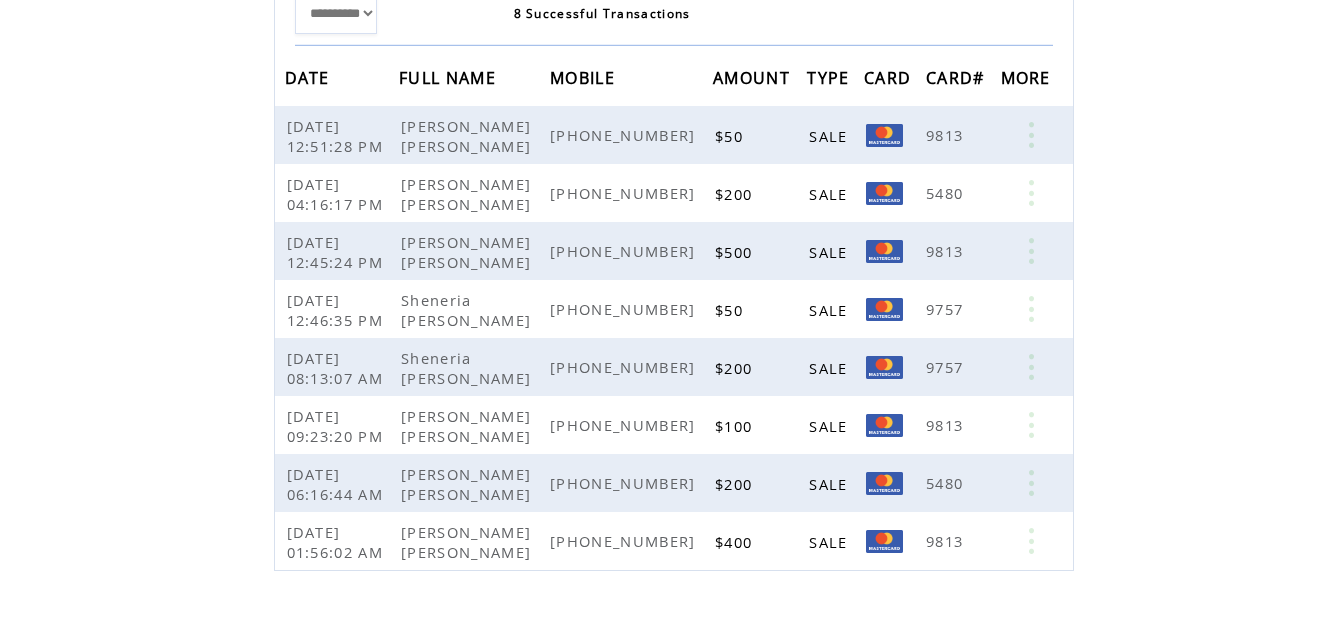 scroll, scrollTop: 536, scrollLeft: 0, axis: vertical 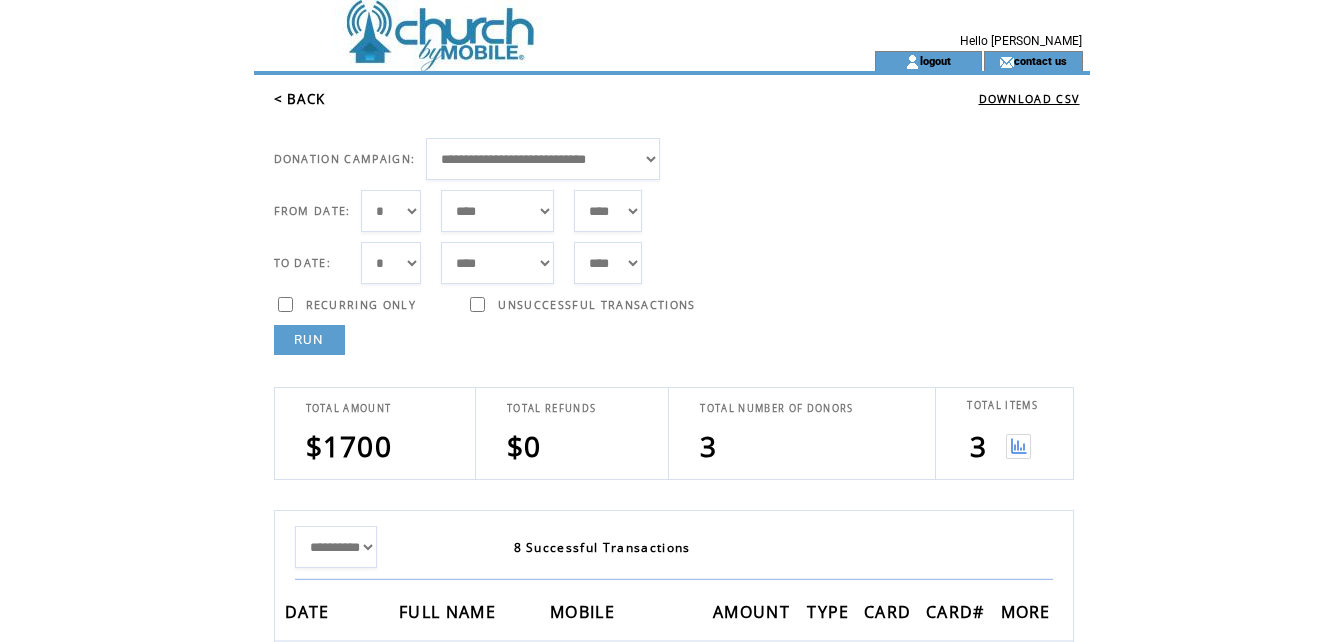 click at bounding box center [1018, 446] 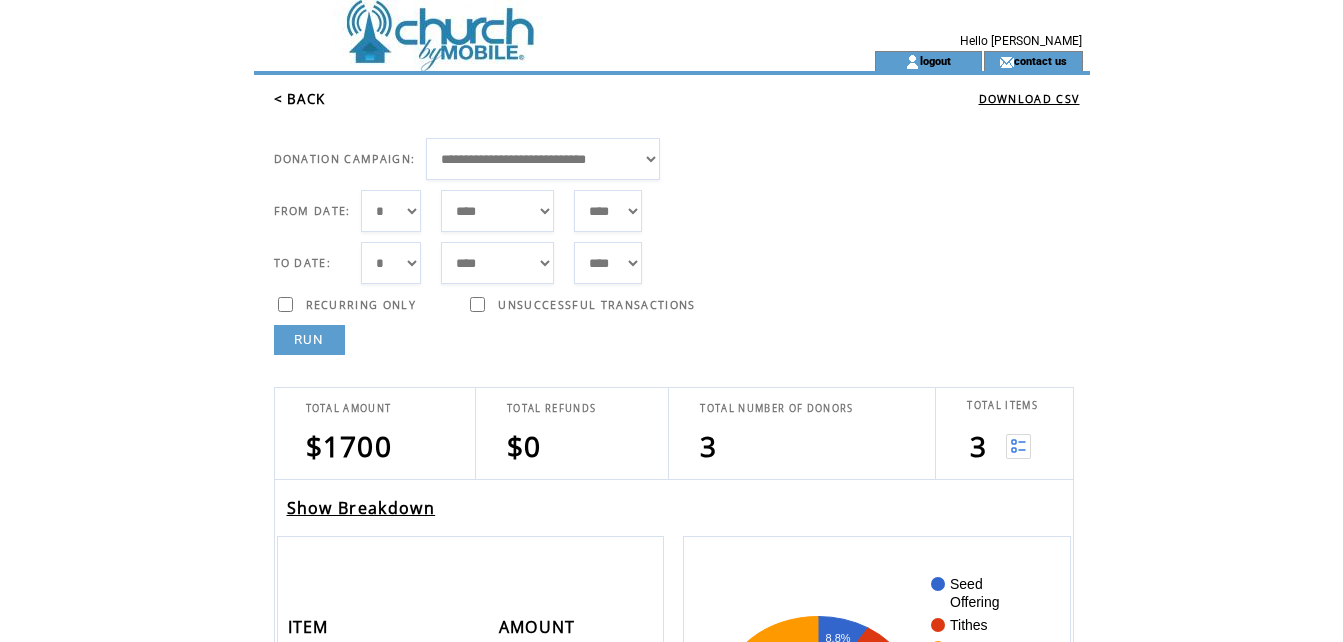scroll, scrollTop: 0, scrollLeft: 0, axis: both 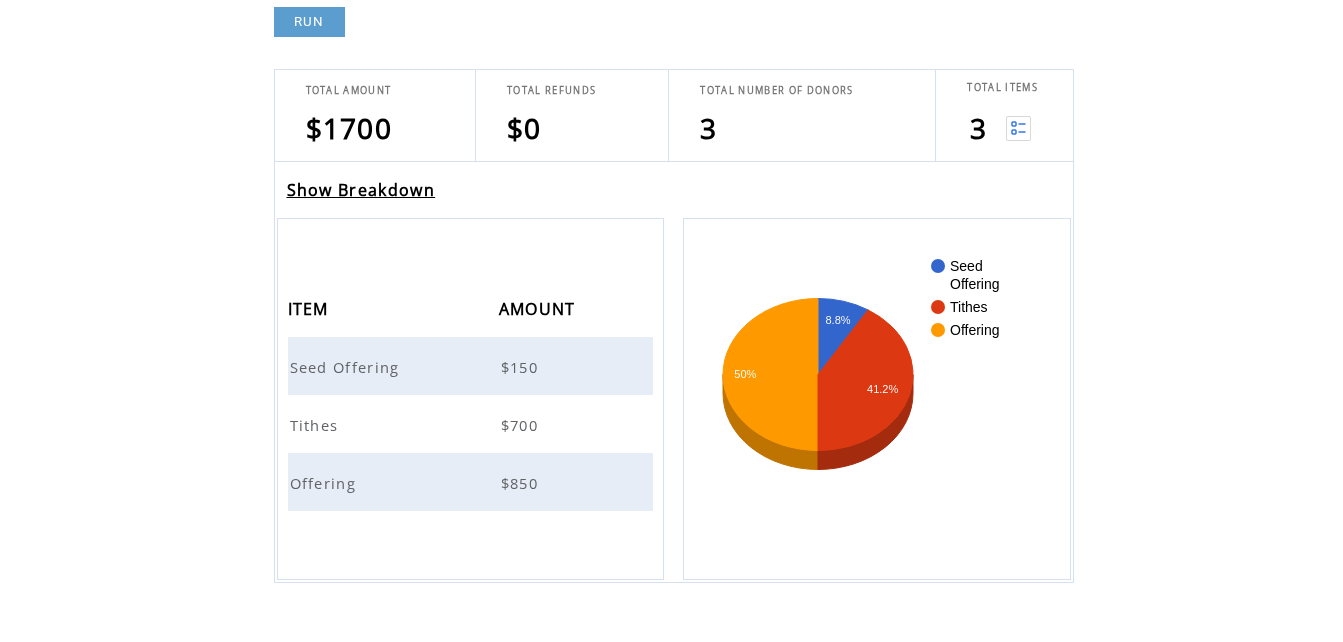 click on "Tithes" at bounding box center (317, 425) 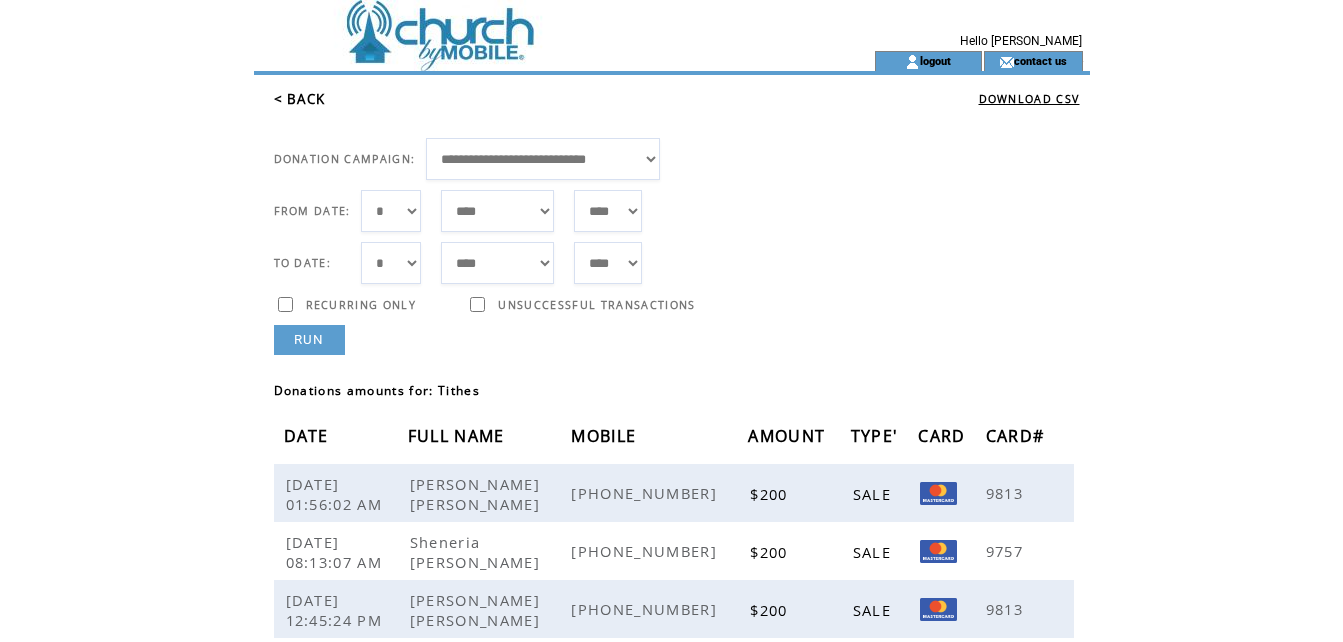 scroll, scrollTop: 0, scrollLeft: 0, axis: both 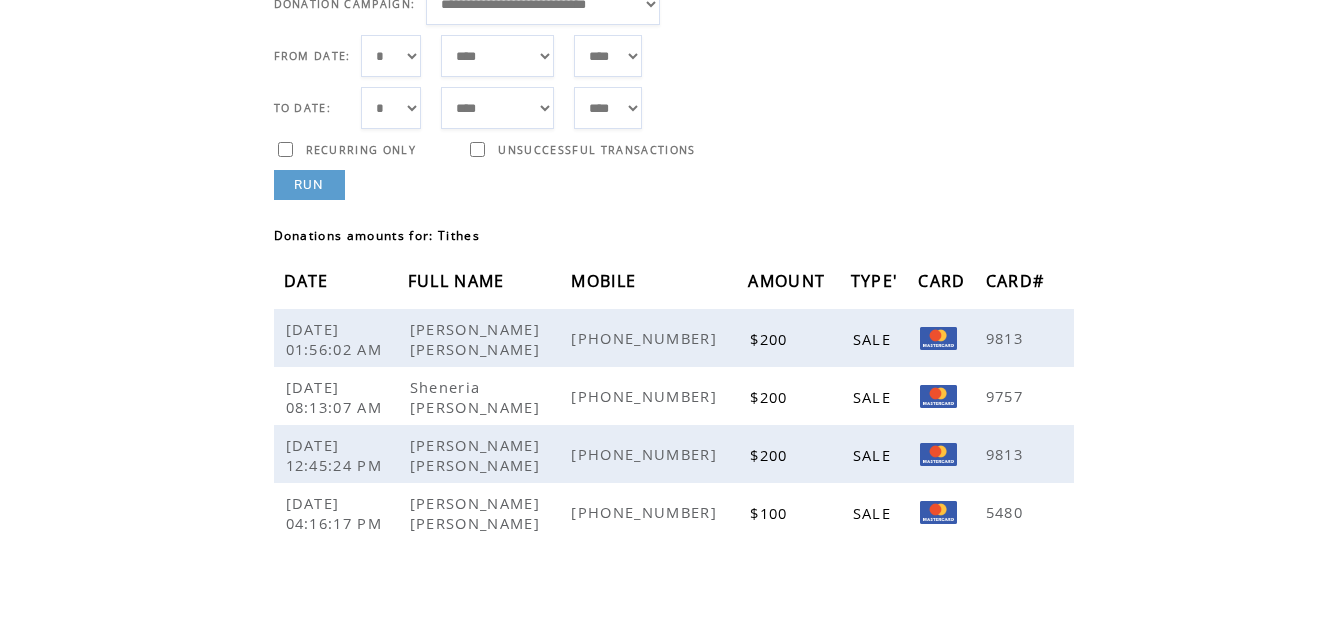 click on "RUN" at bounding box center [309, 185] 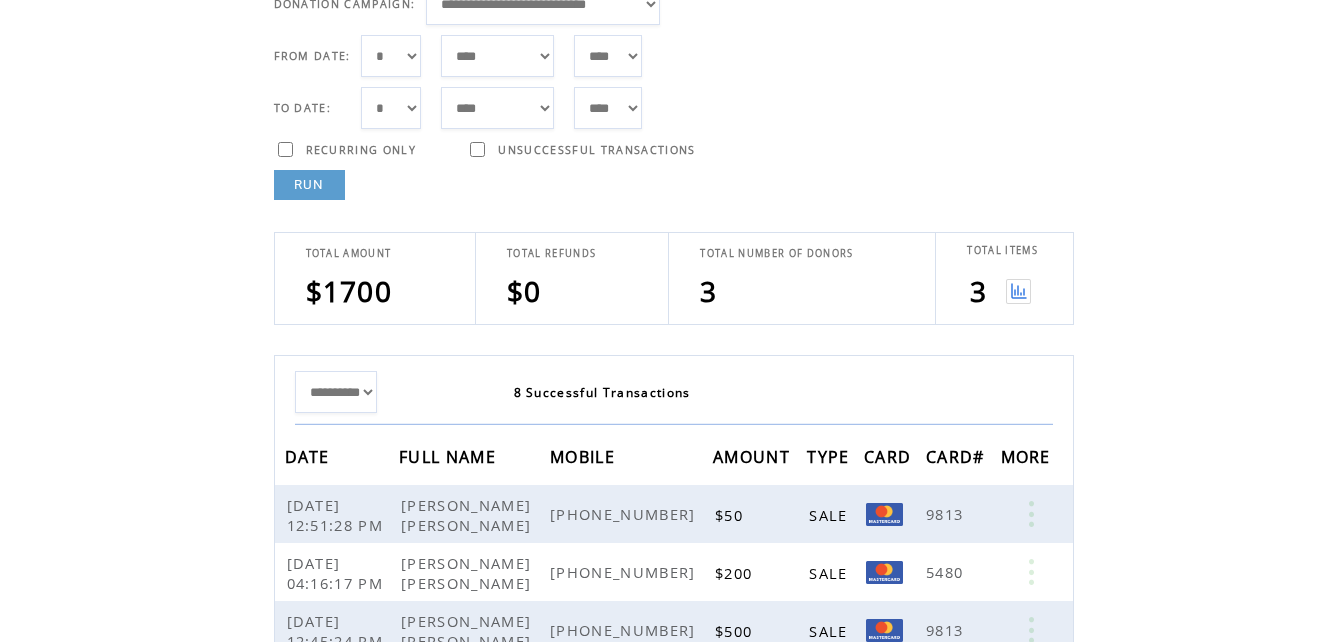 click at bounding box center (1018, 291) 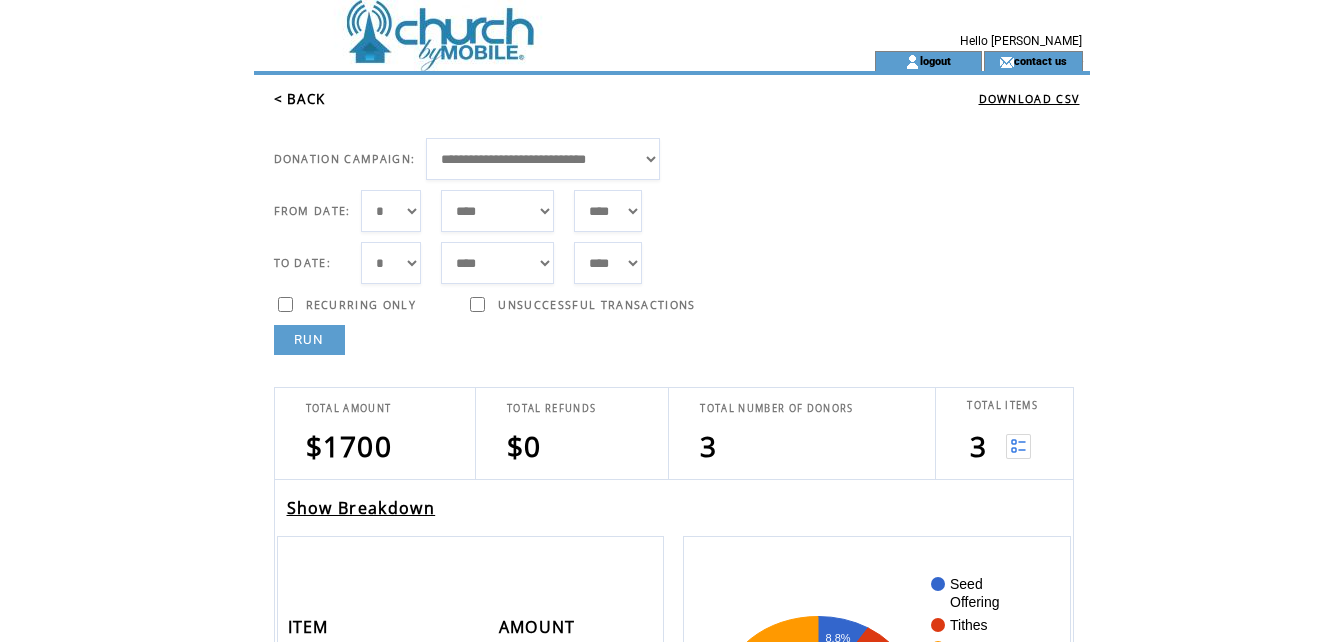 scroll, scrollTop: 0, scrollLeft: 0, axis: both 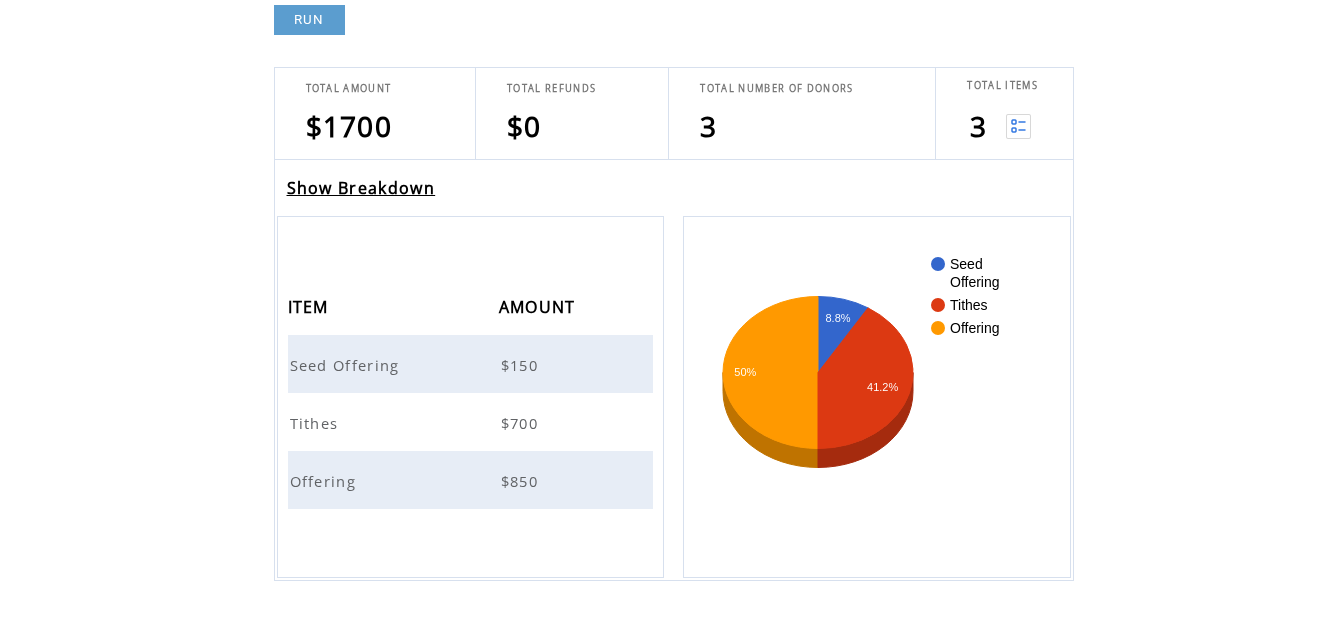 click on "Offering" at bounding box center [326, 481] 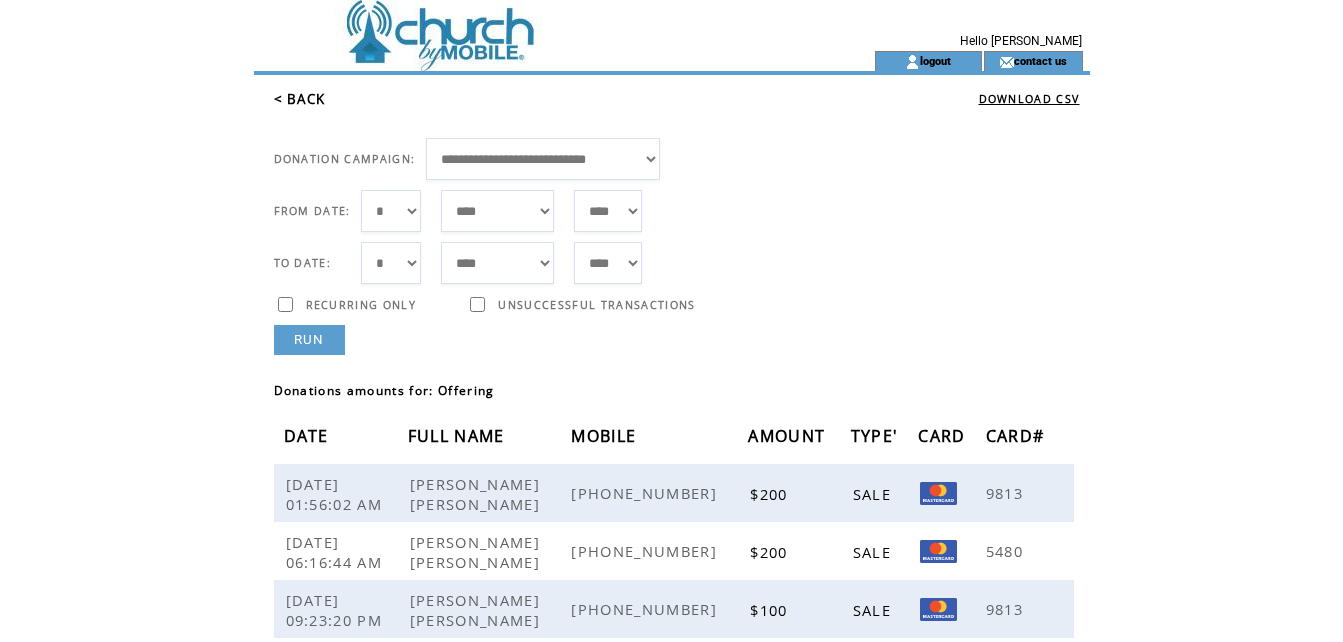 scroll, scrollTop: 0, scrollLeft: 0, axis: both 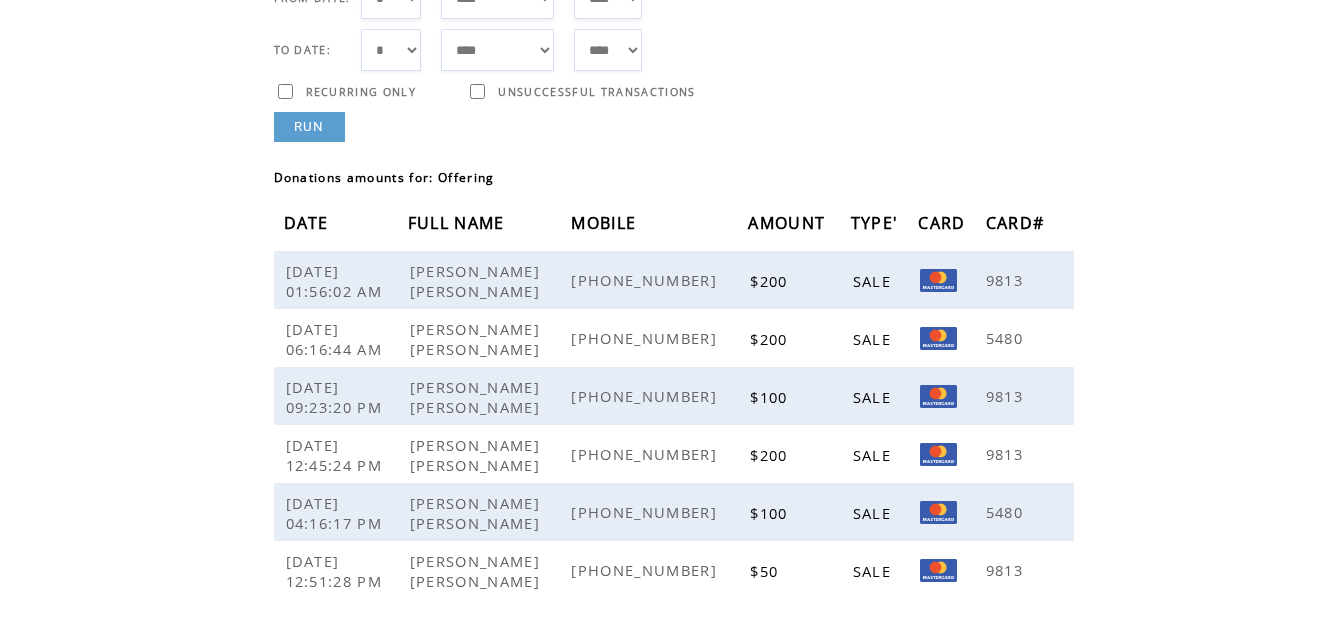 click on "RUN" at bounding box center [309, 127] 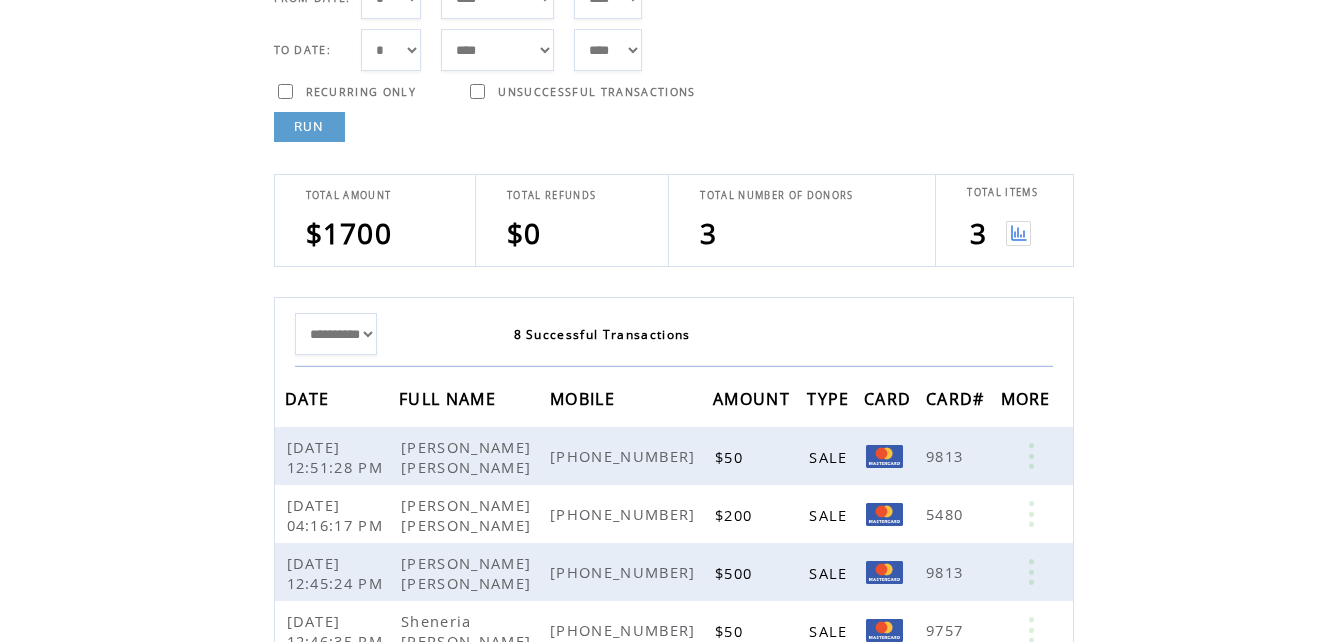 click at bounding box center (1018, 233) 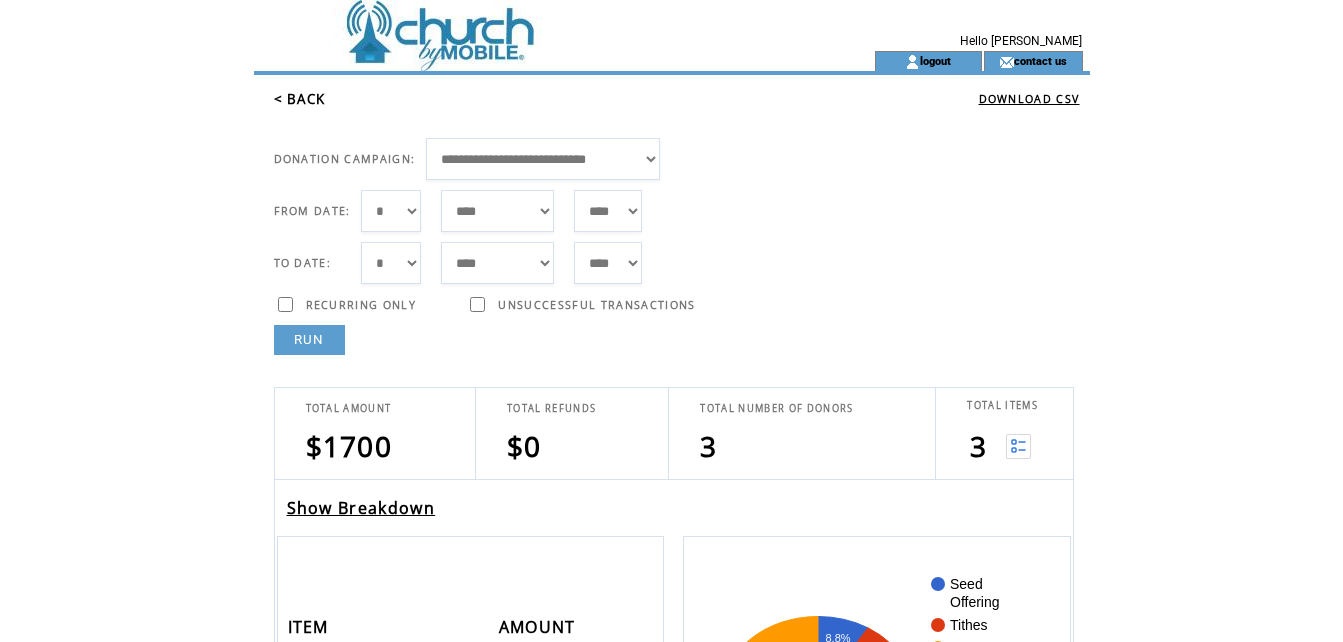 scroll, scrollTop: 0, scrollLeft: 0, axis: both 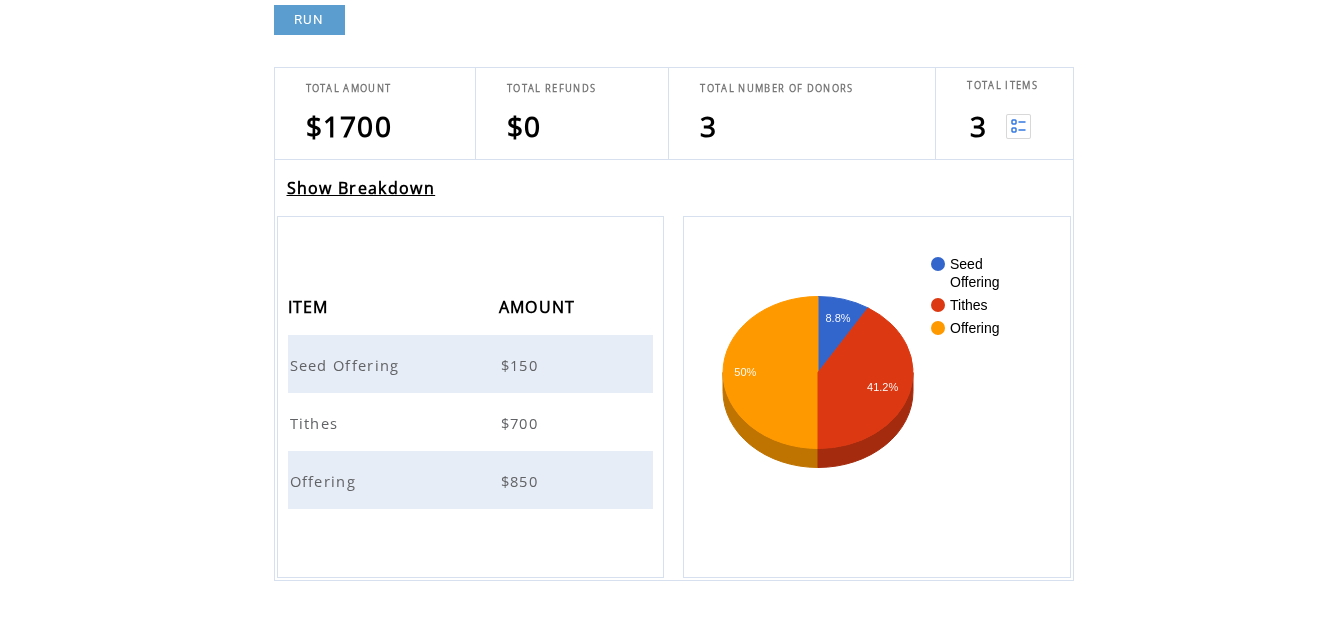 click on "Tithes" at bounding box center (317, 423) 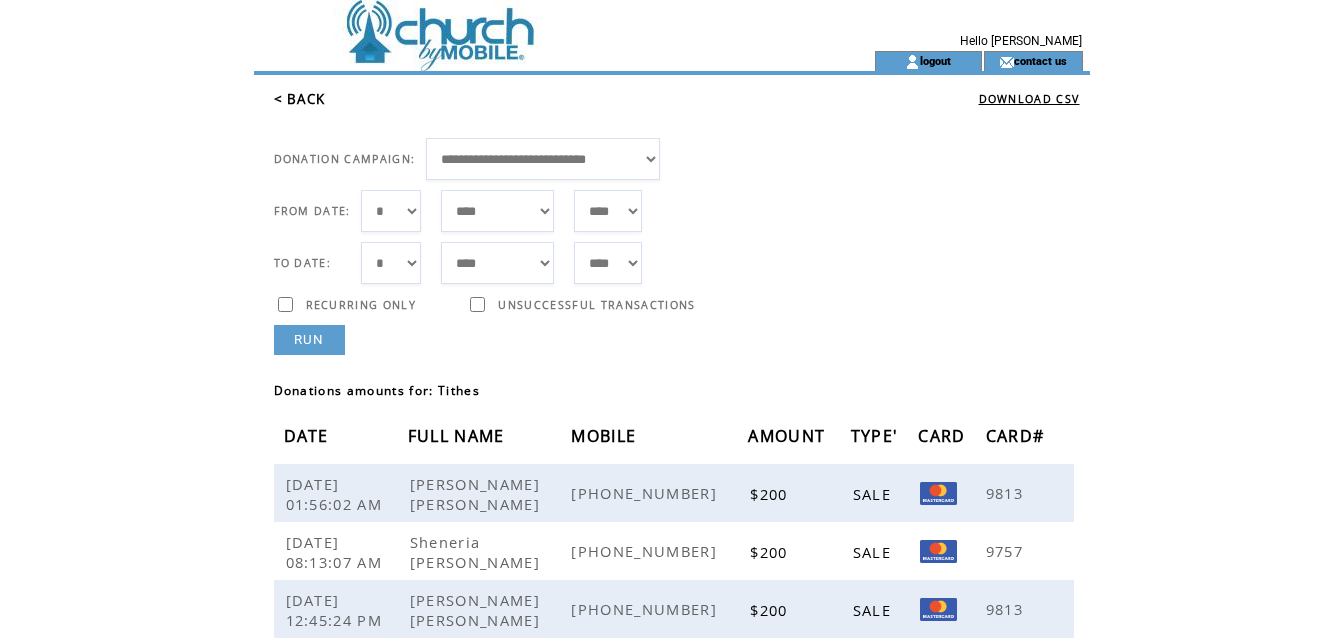 scroll, scrollTop: 0, scrollLeft: 0, axis: both 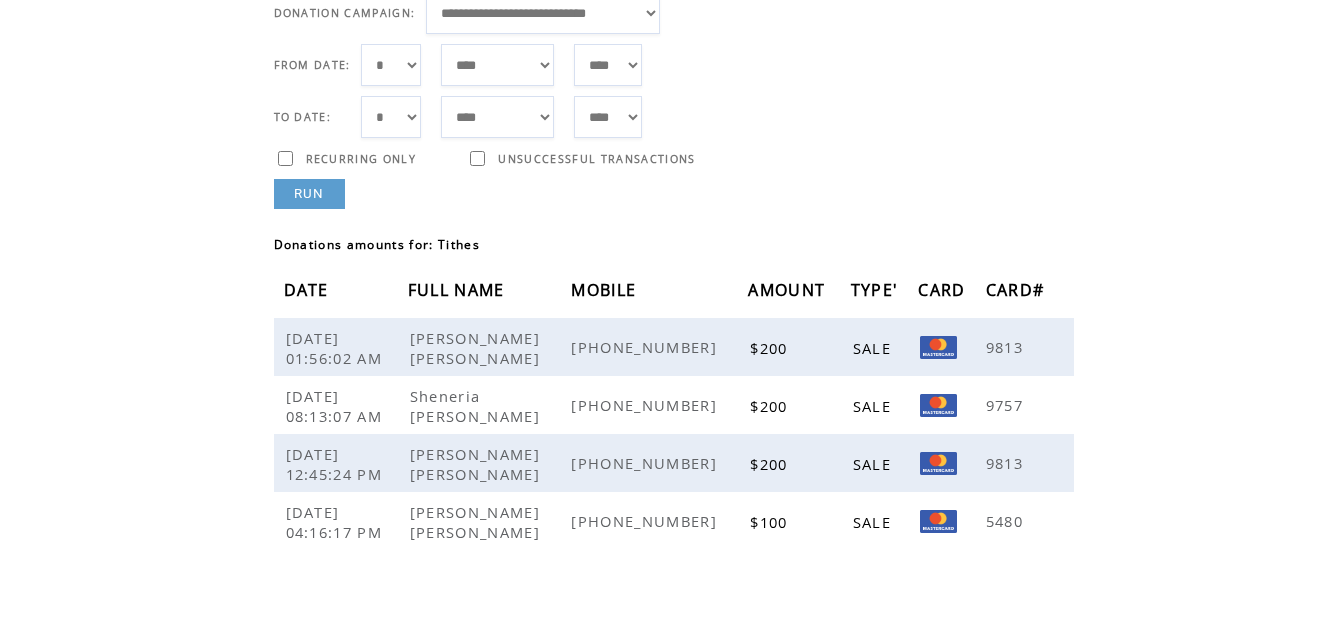click on "RUN" at bounding box center (309, 194) 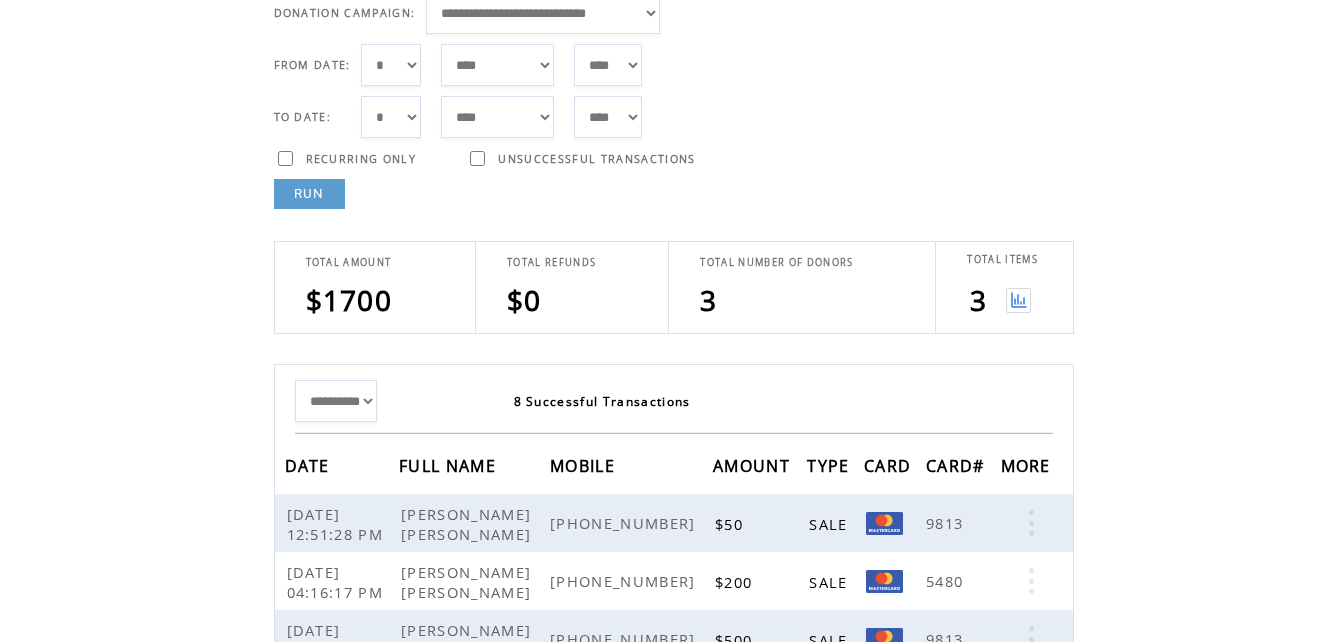 click at bounding box center [1018, 300] 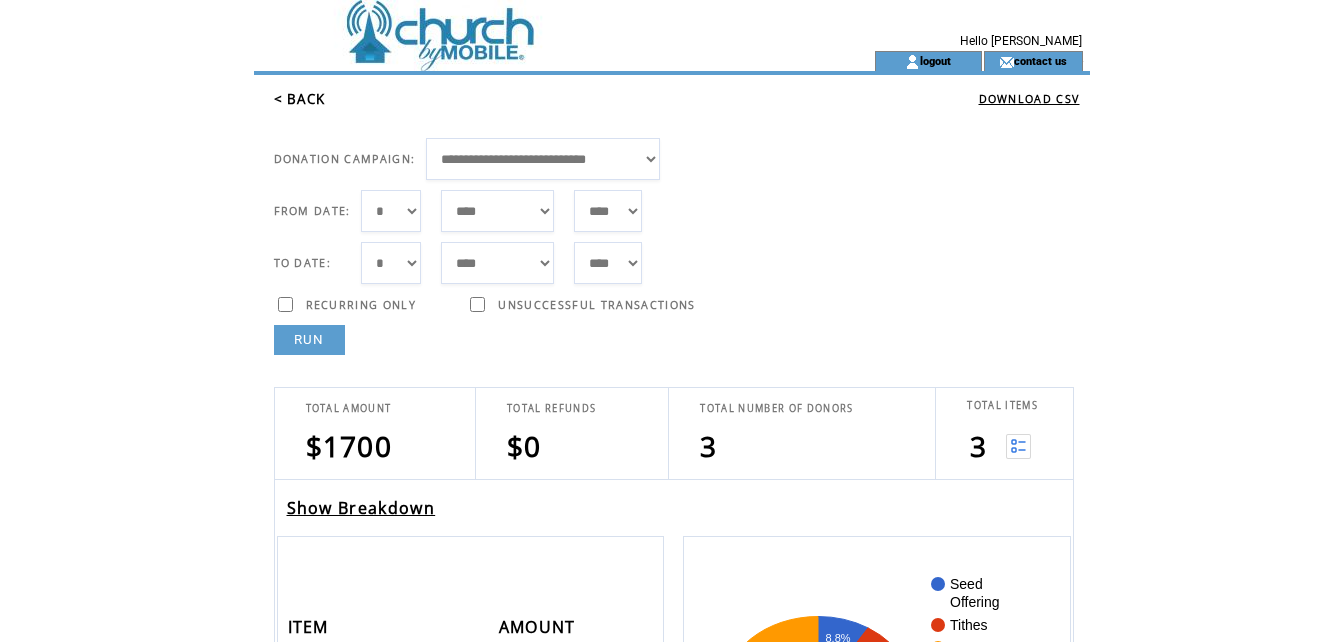 scroll, scrollTop: 0, scrollLeft: 0, axis: both 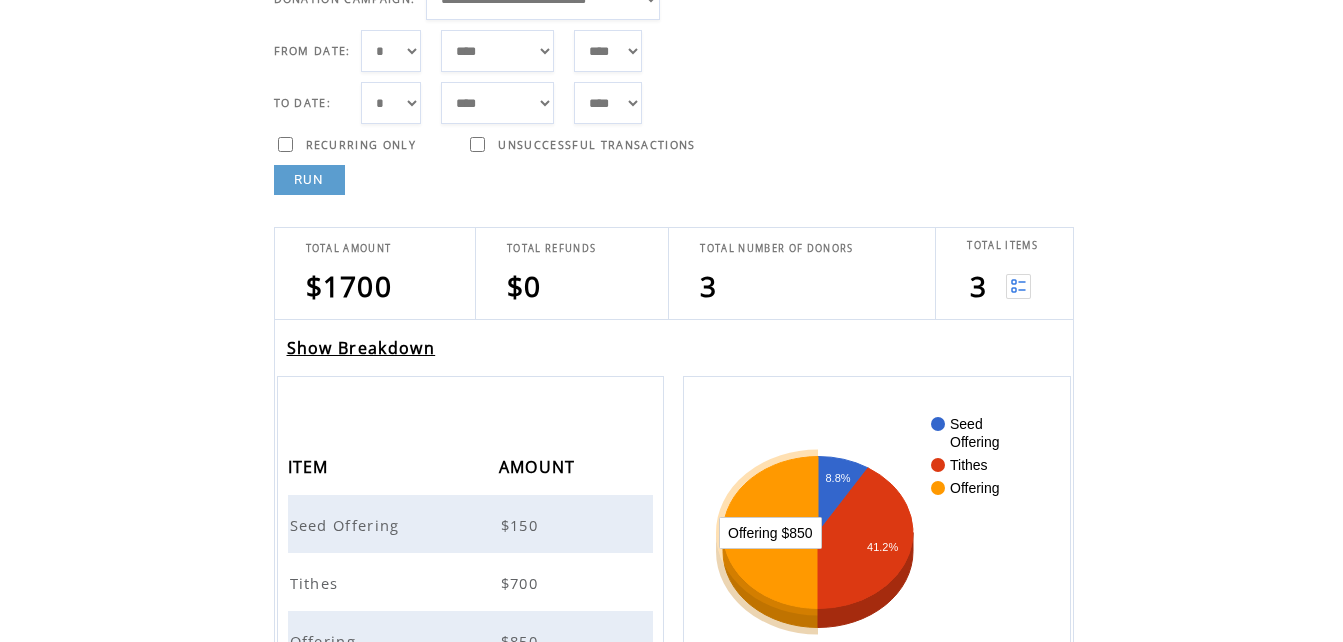 click on "Seed Offering" at bounding box center [347, 525] 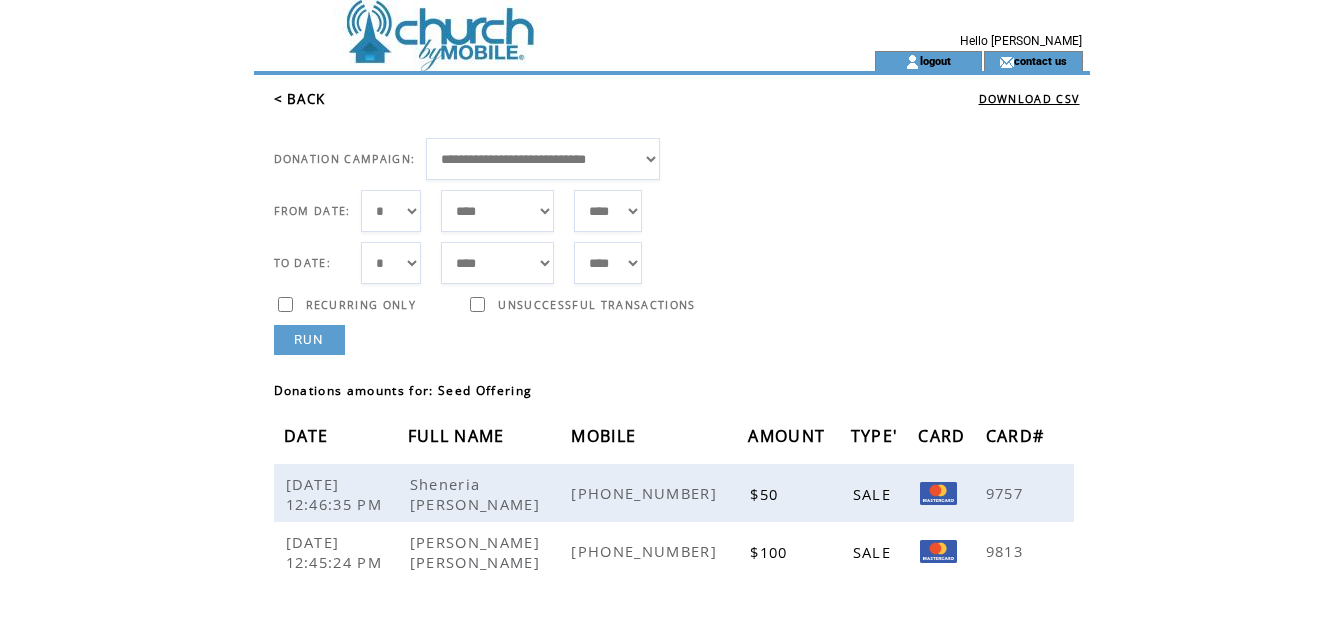 scroll, scrollTop: 0, scrollLeft: 0, axis: both 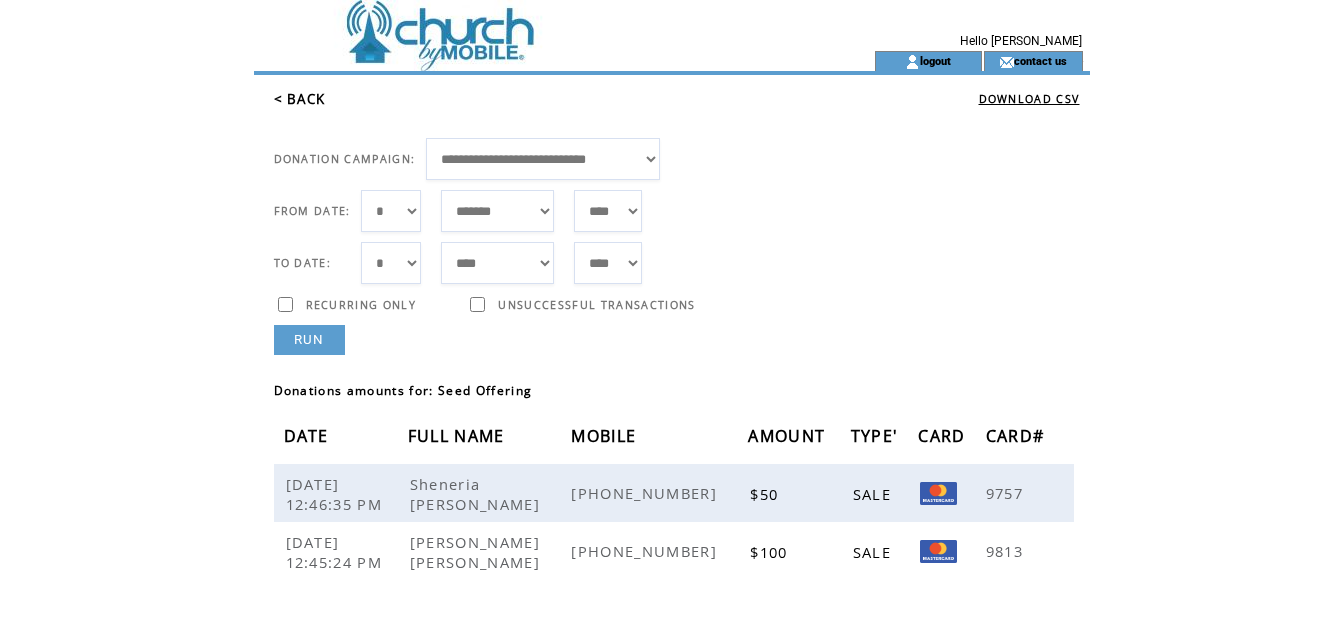 click on "***** 	 ******* 	 ******** 	 ***** 	 ***** 	 *** 	 **** 	 **** 	 ****** 	 ********* 	 ******* 	 ******** 	 ********" at bounding box center [497, 211] 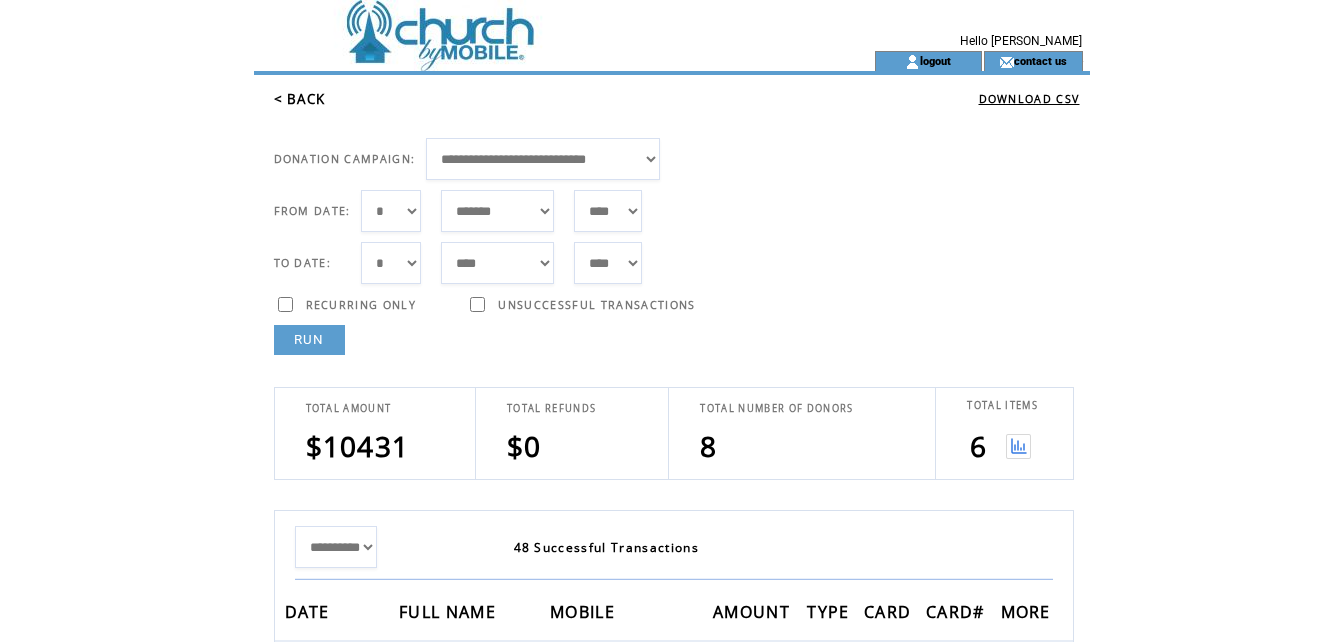 click at bounding box center (1018, 446) 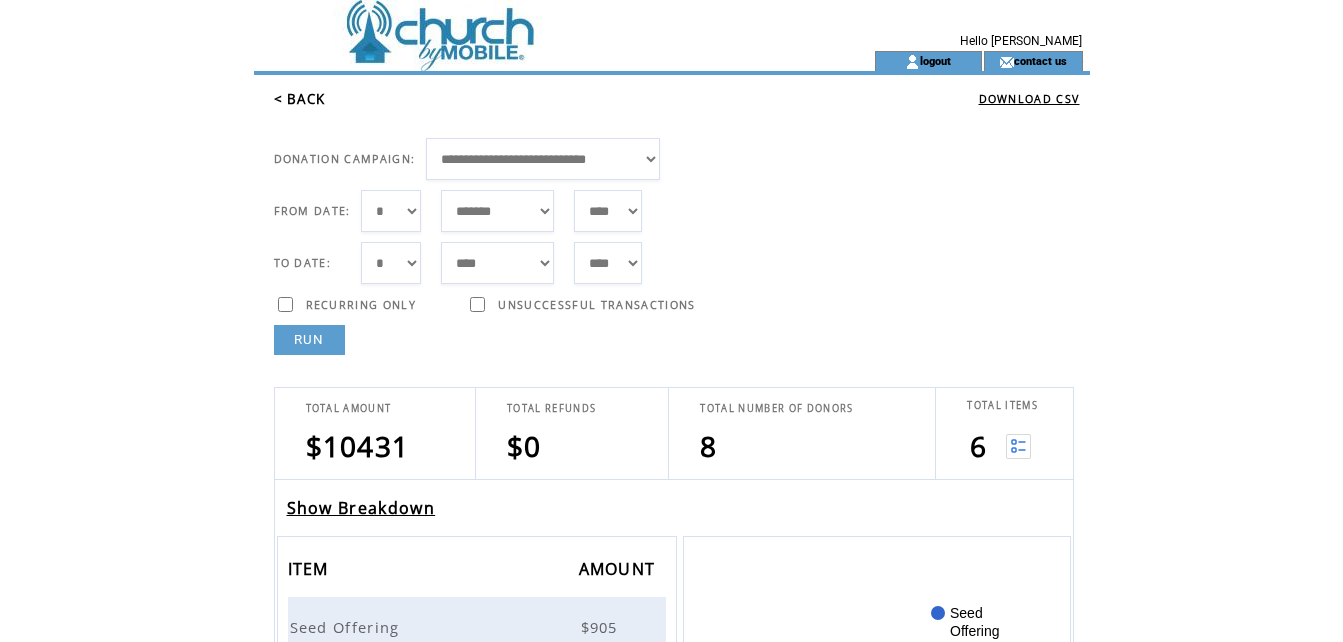 scroll, scrollTop: 0, scrollLeft: 0, axis: both 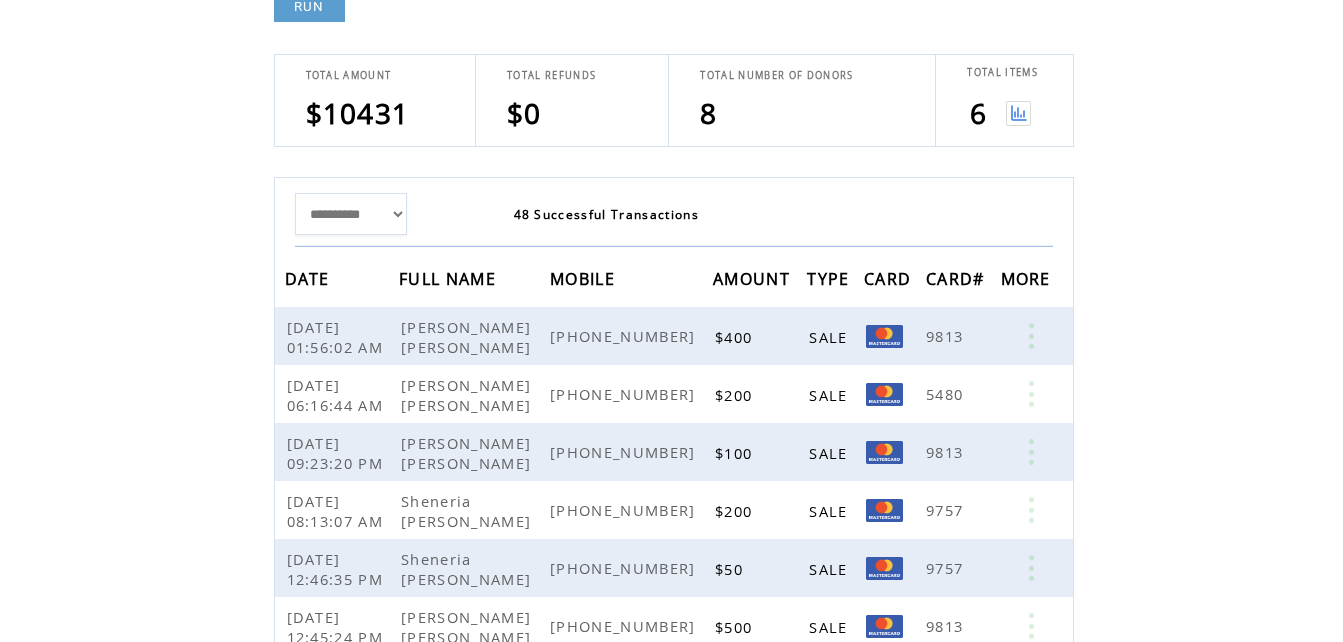 click at bounding box center (1018, 113) 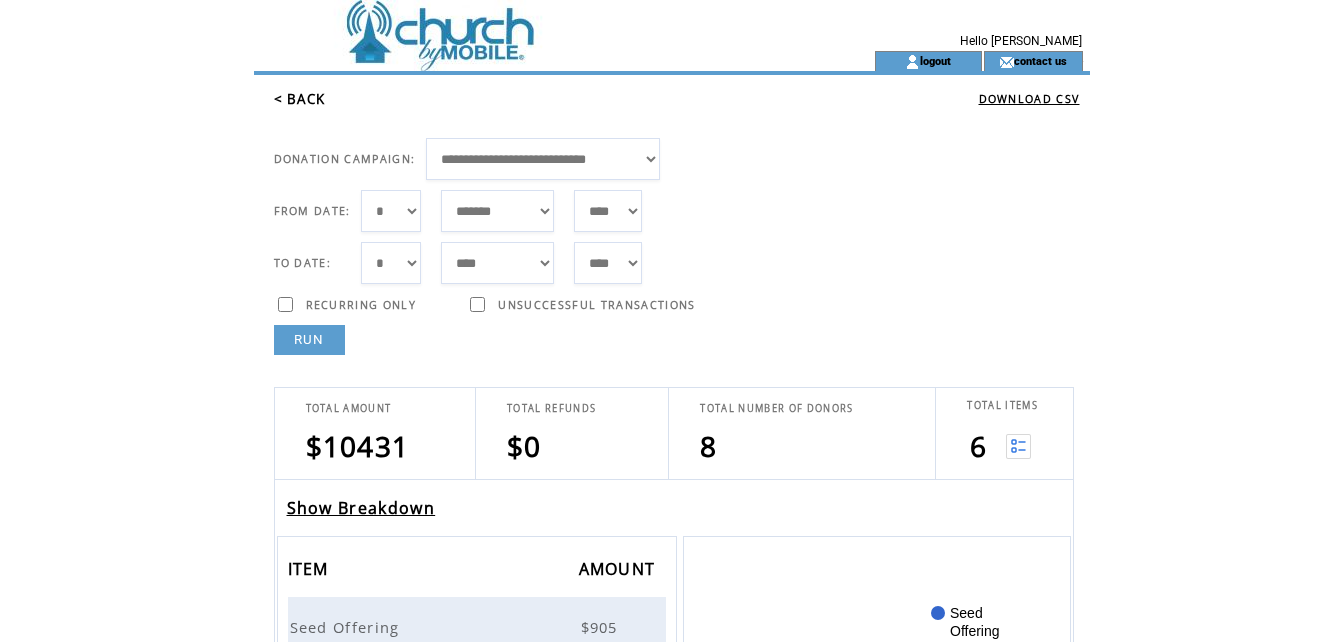 scroll, scrollTop: 0, scrollLeft: 0, axis: both 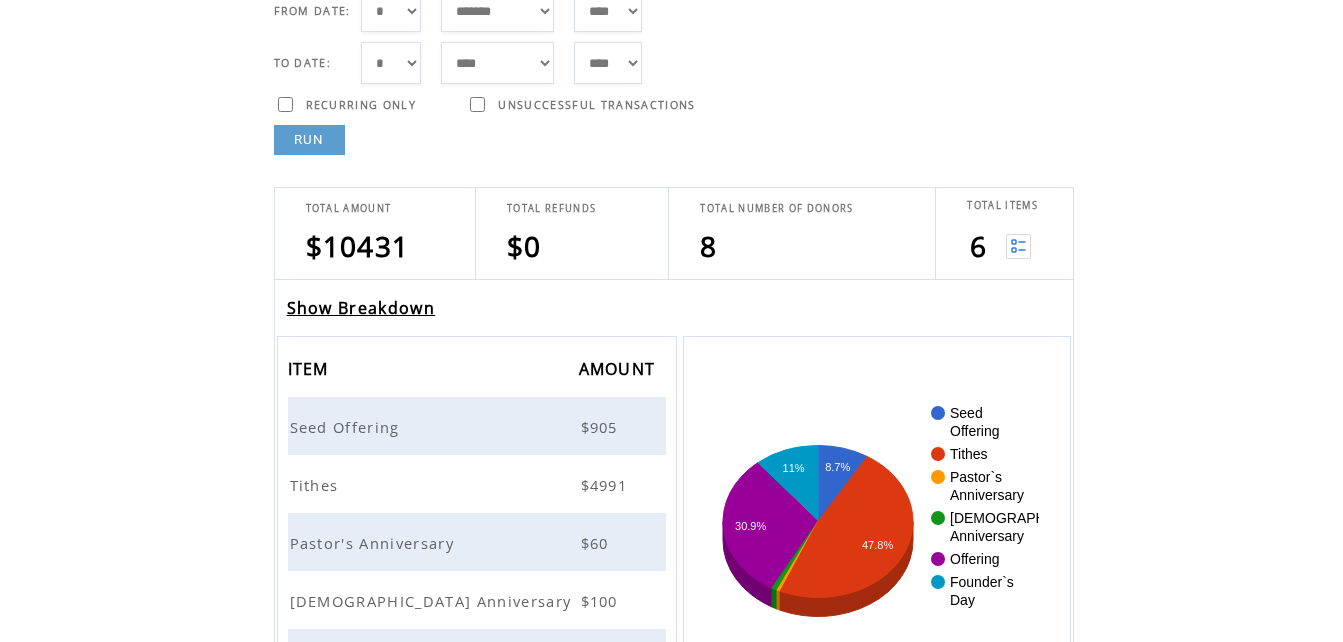 click on "Tithes" at bounding box center (317, 485) 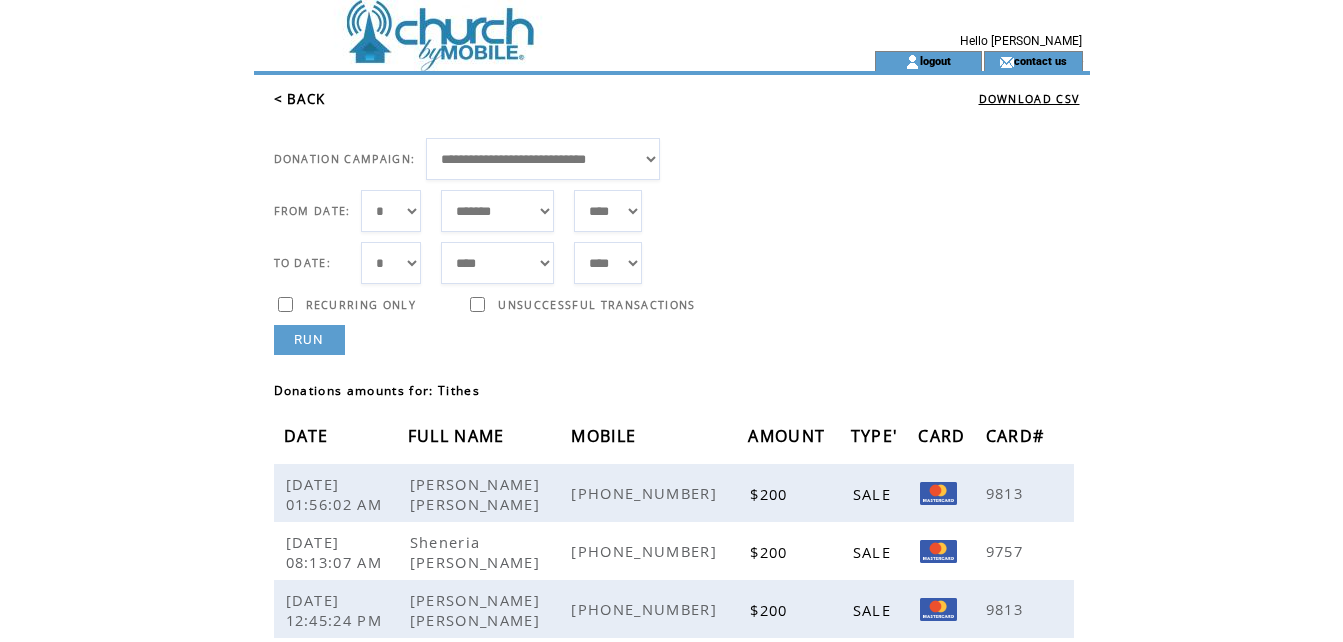 scroll, scrollTop: 0, scrollLeft: 0, axis: both 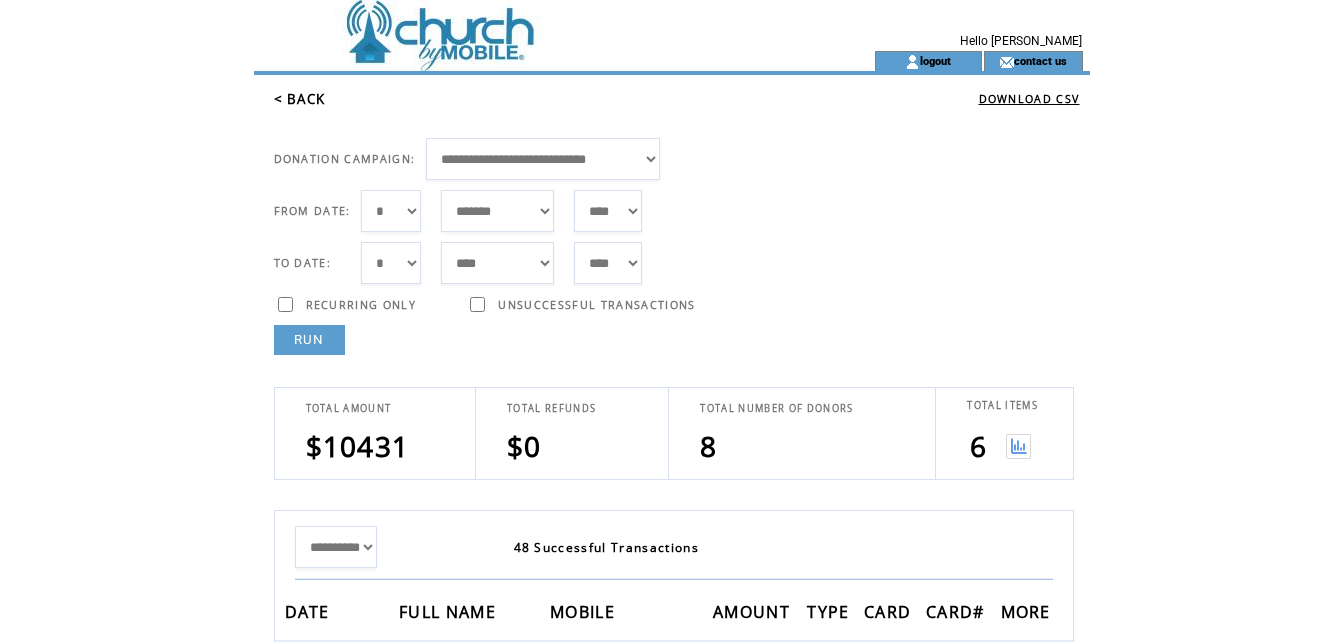 click at bounding box center [1018, 446] 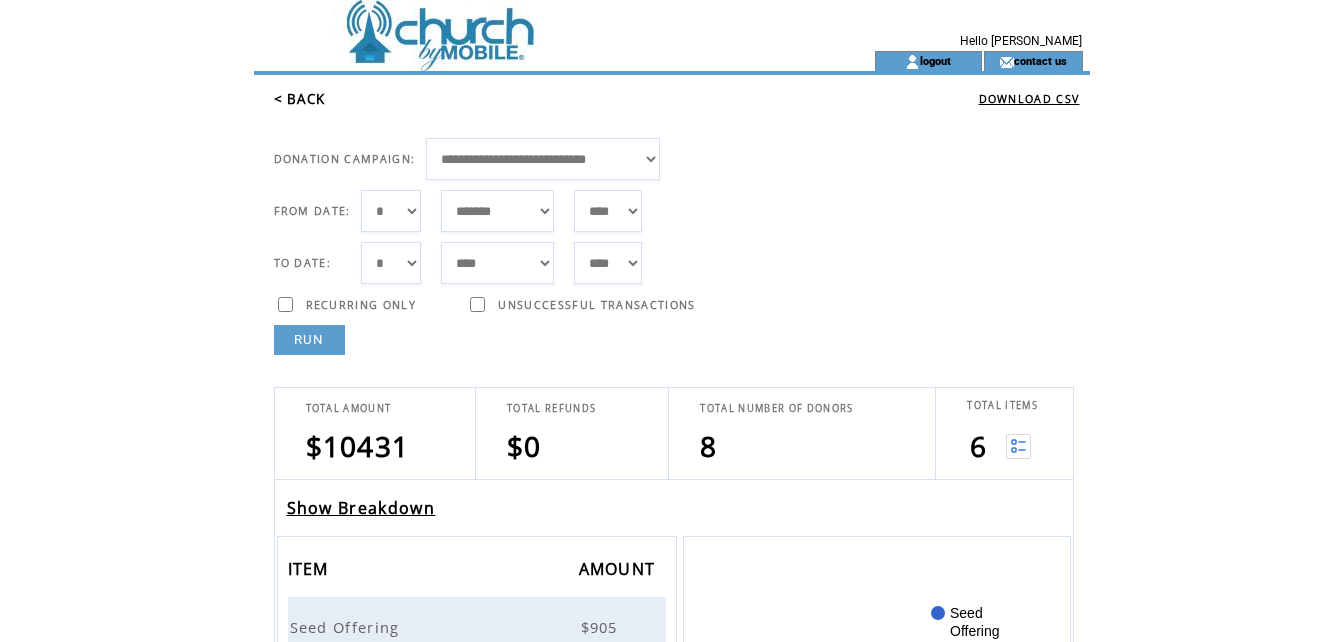 scroll, scrollTop: 0, scrollLeft: 0, axis: both 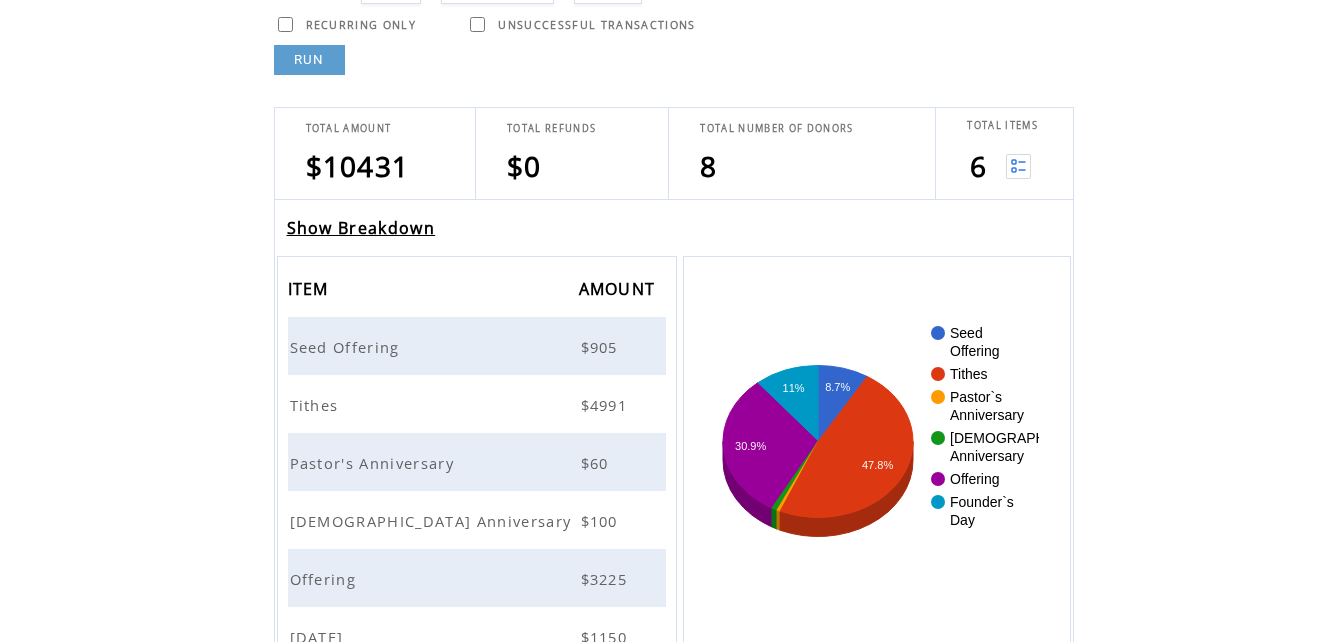 click on "Offering" at bounding box center (326, 579) 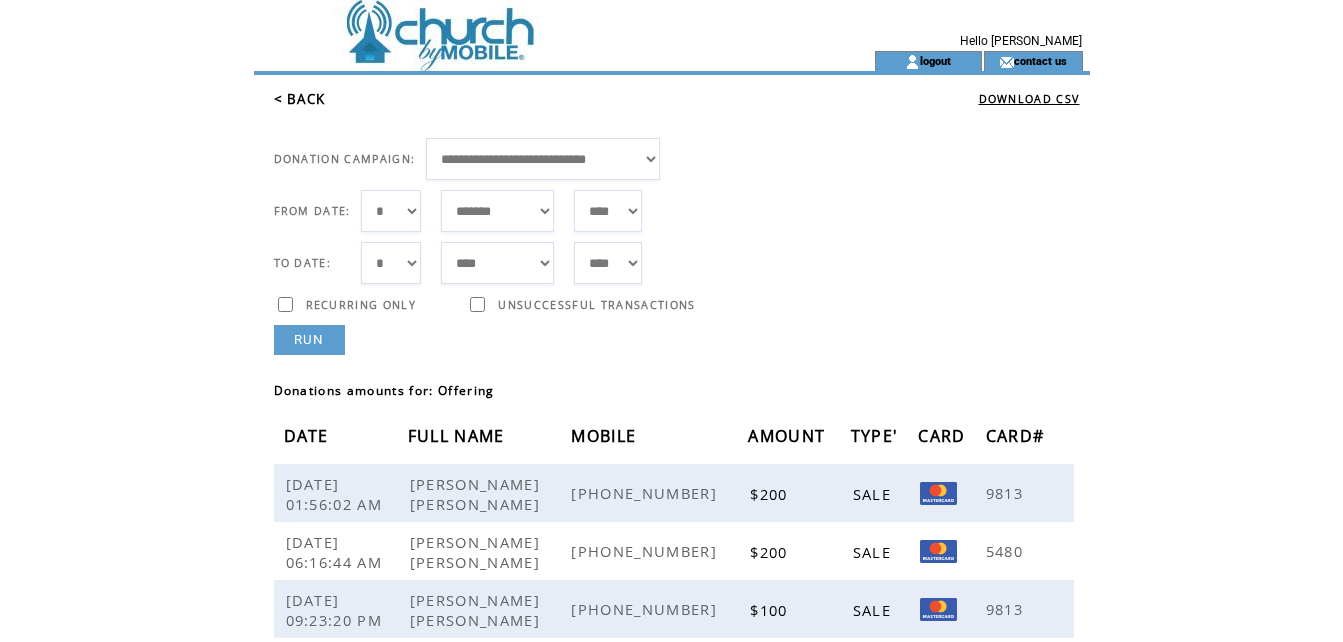 scroll, scrollTop: 0, scrollLeft: 0, axis: both 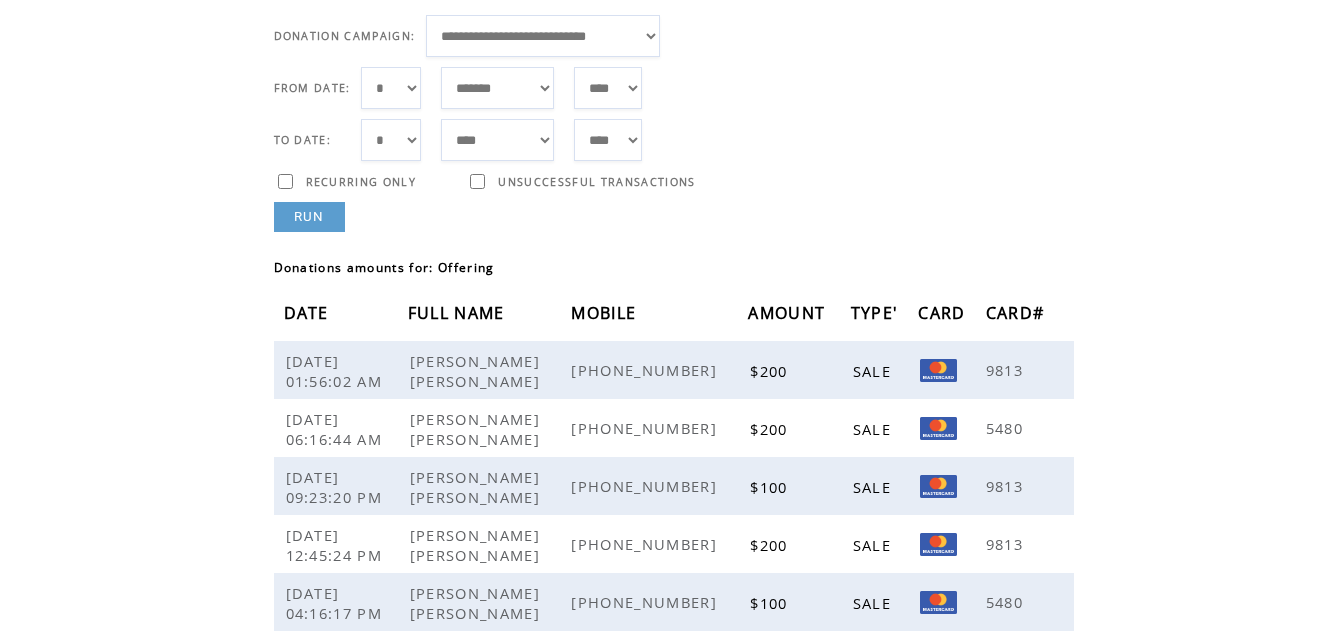click on "RUN" at bounding box center (309, 217) 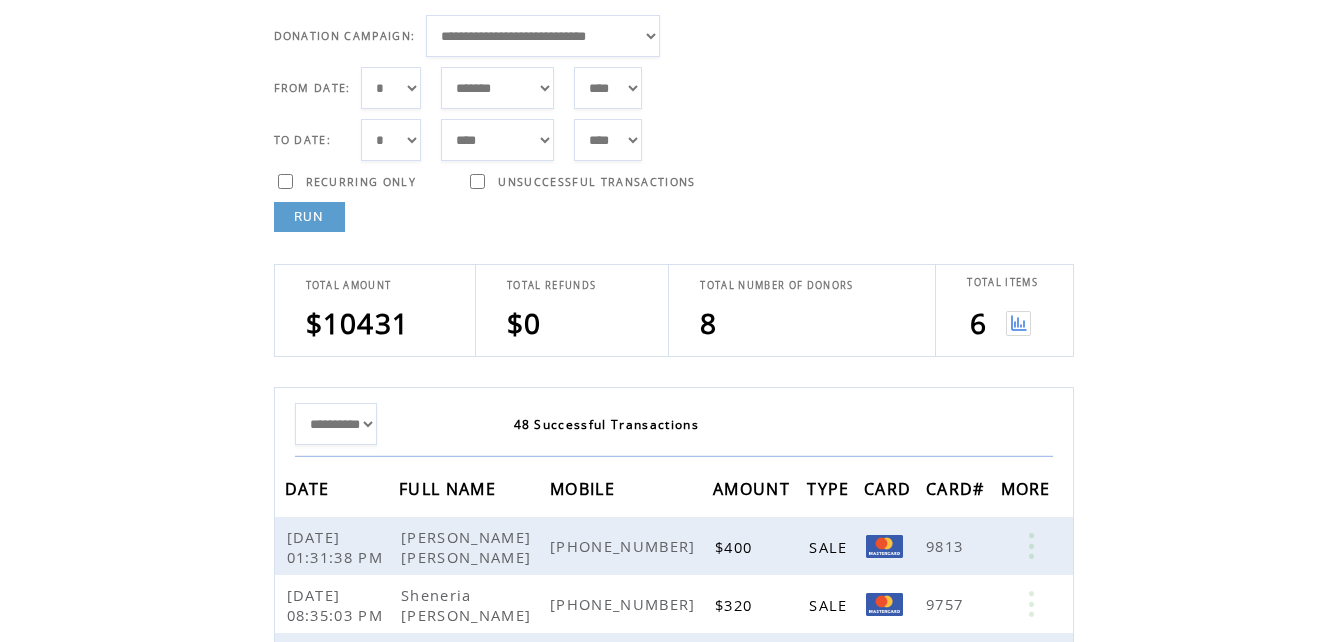 click at bounding box center (1018, 323) 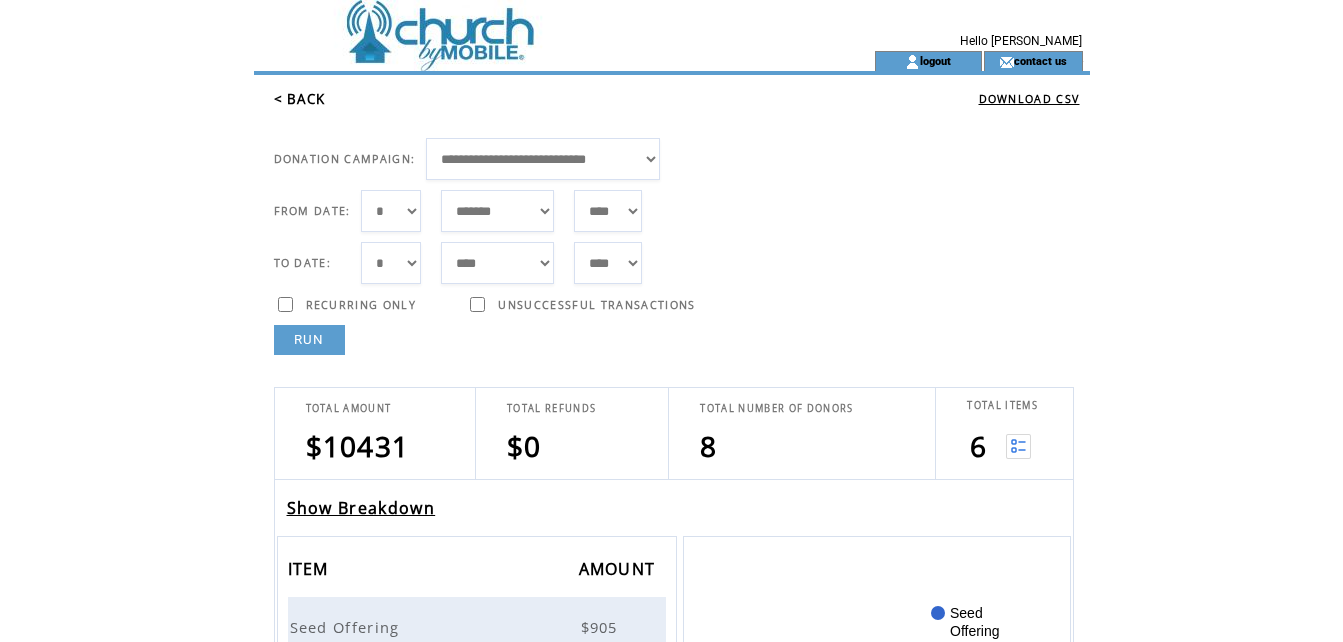 scroll, scrollTop: 0, scrollLeft: 0, axis: both 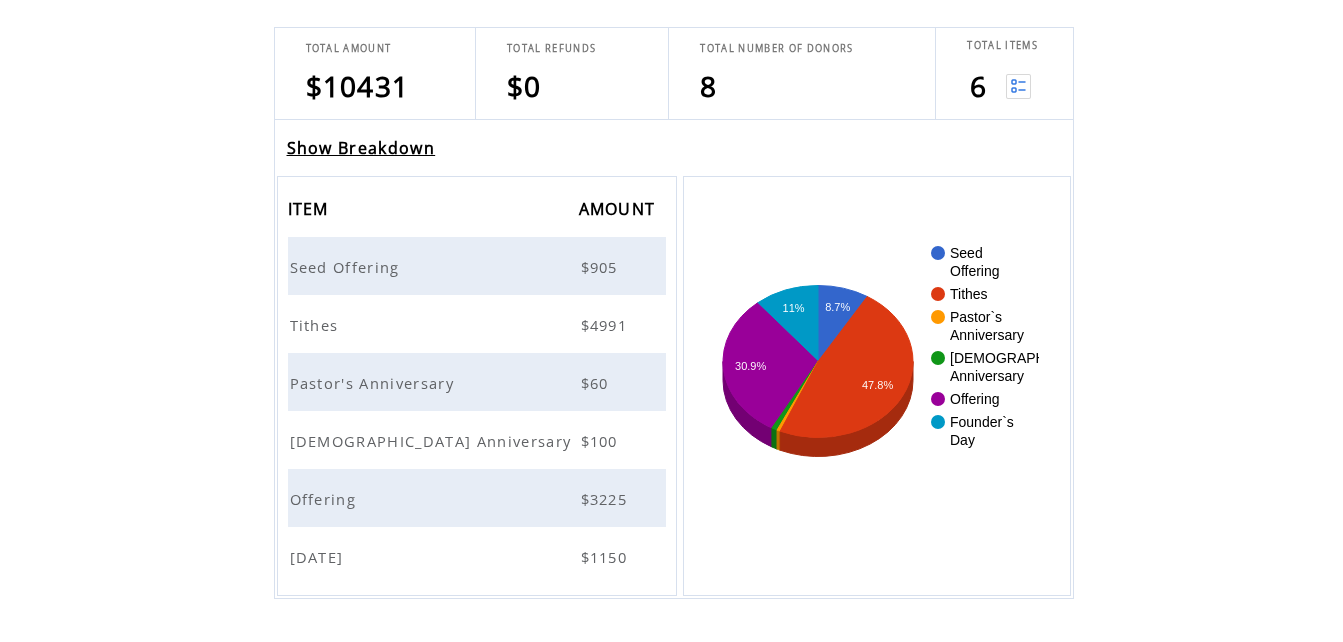 click on "Founder's Day" at bounding box center [319, 557] 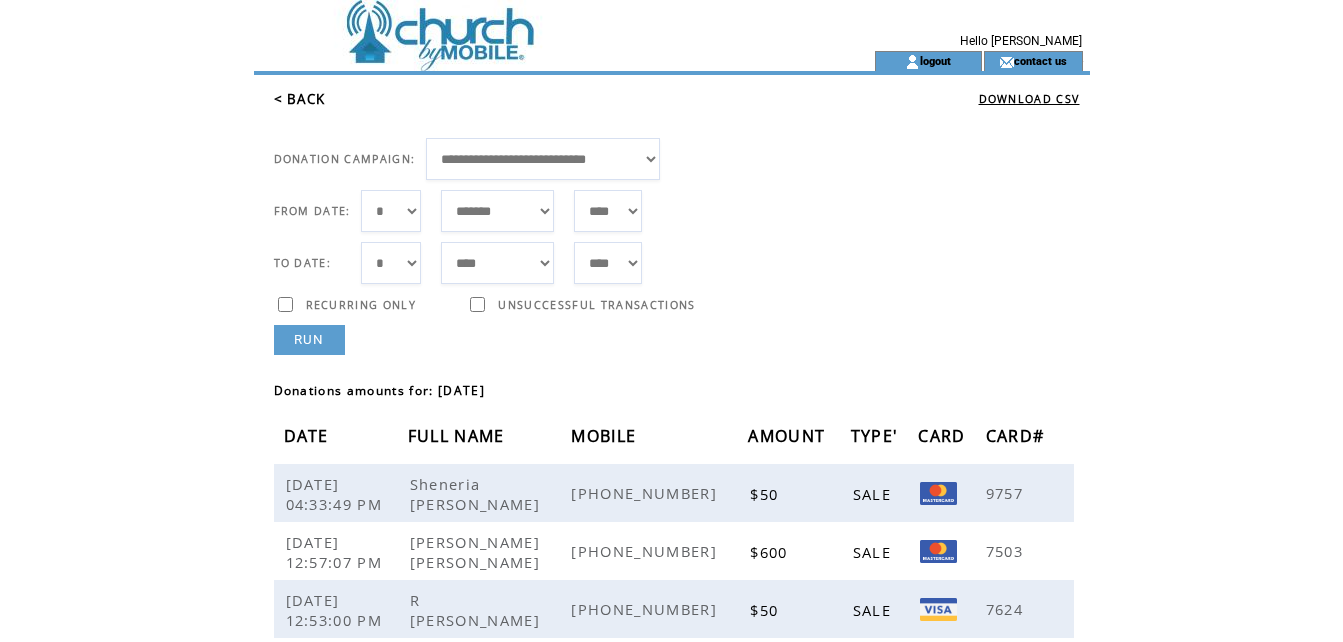 scroll, scrollTop: 0, scrollLeft: 0, axis: both 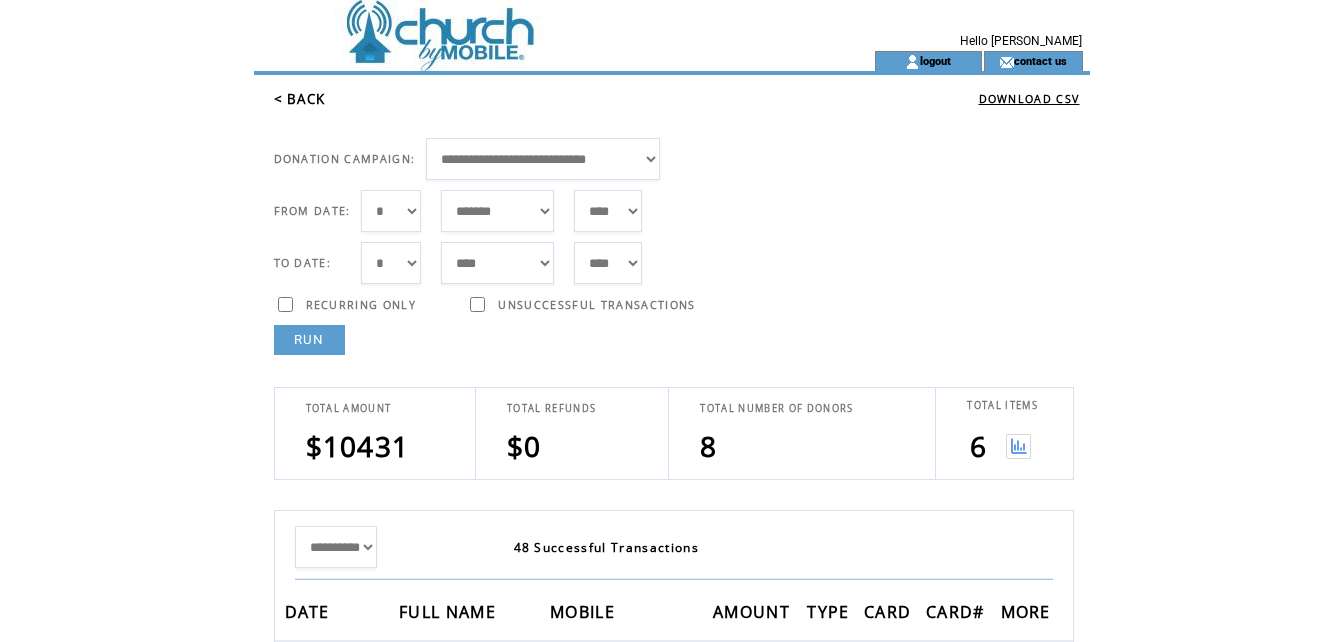 click at bounding box center [1018, 446] 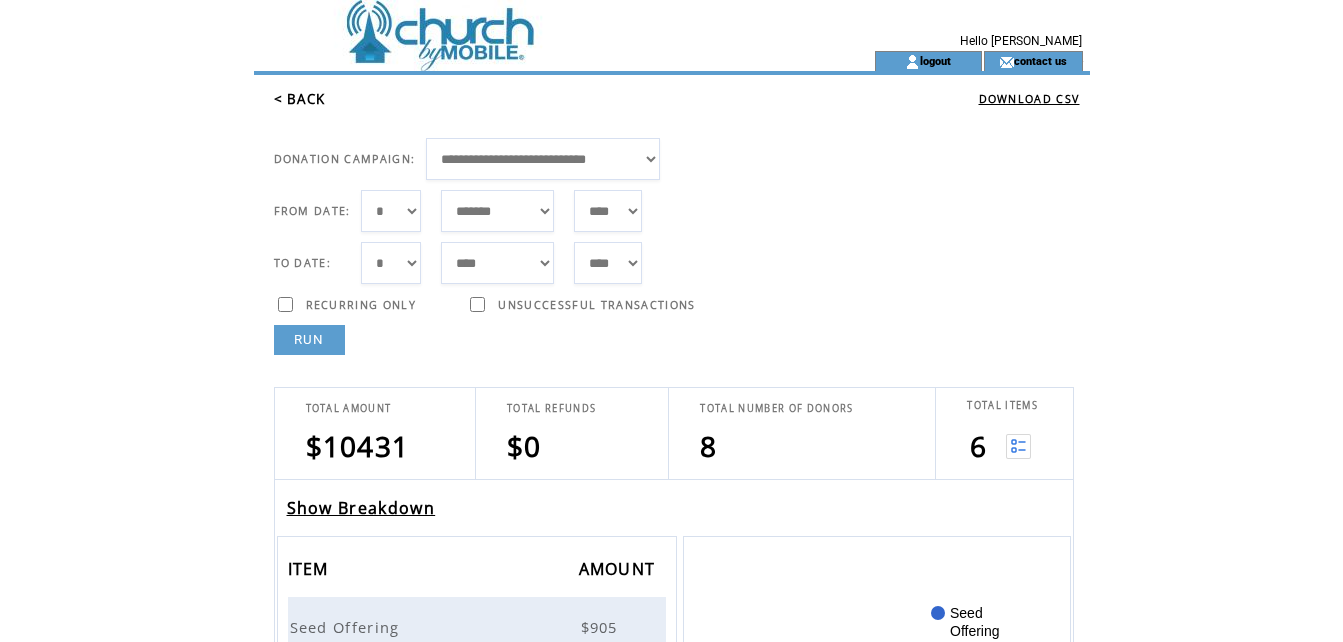 scroll, scrollTop: 0, scrollLeft: 0, axis: both 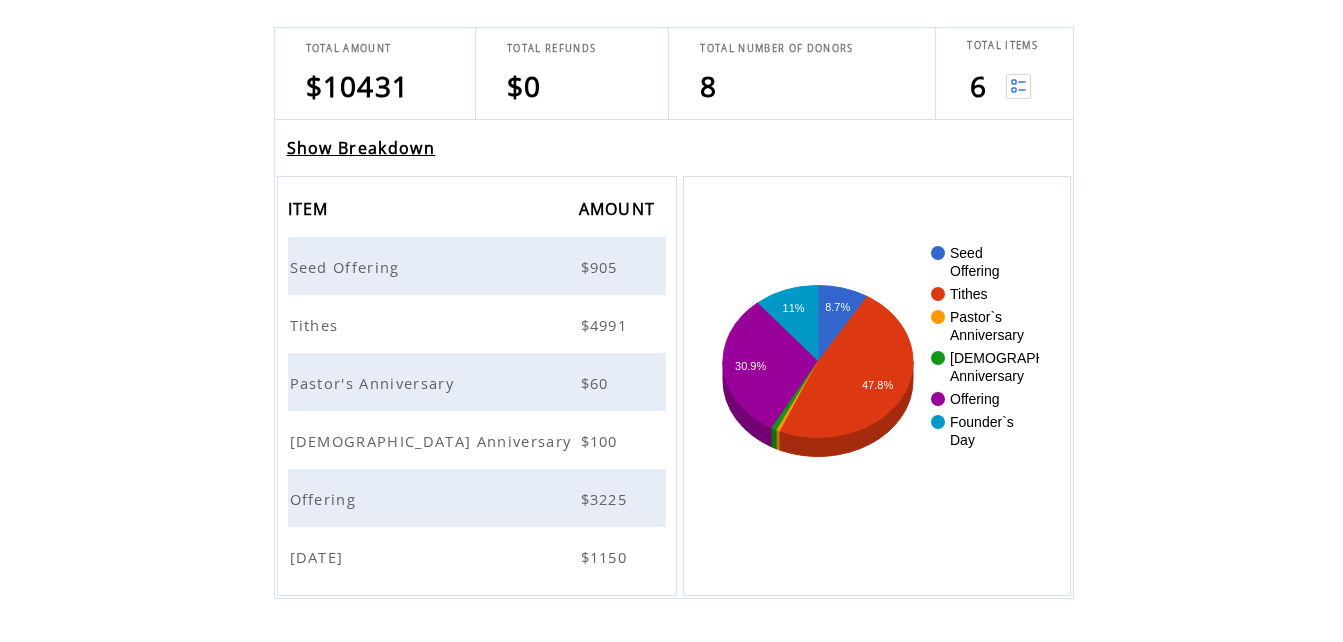 click on "Pastor's Anniversary" at bounding box center (375, 383) 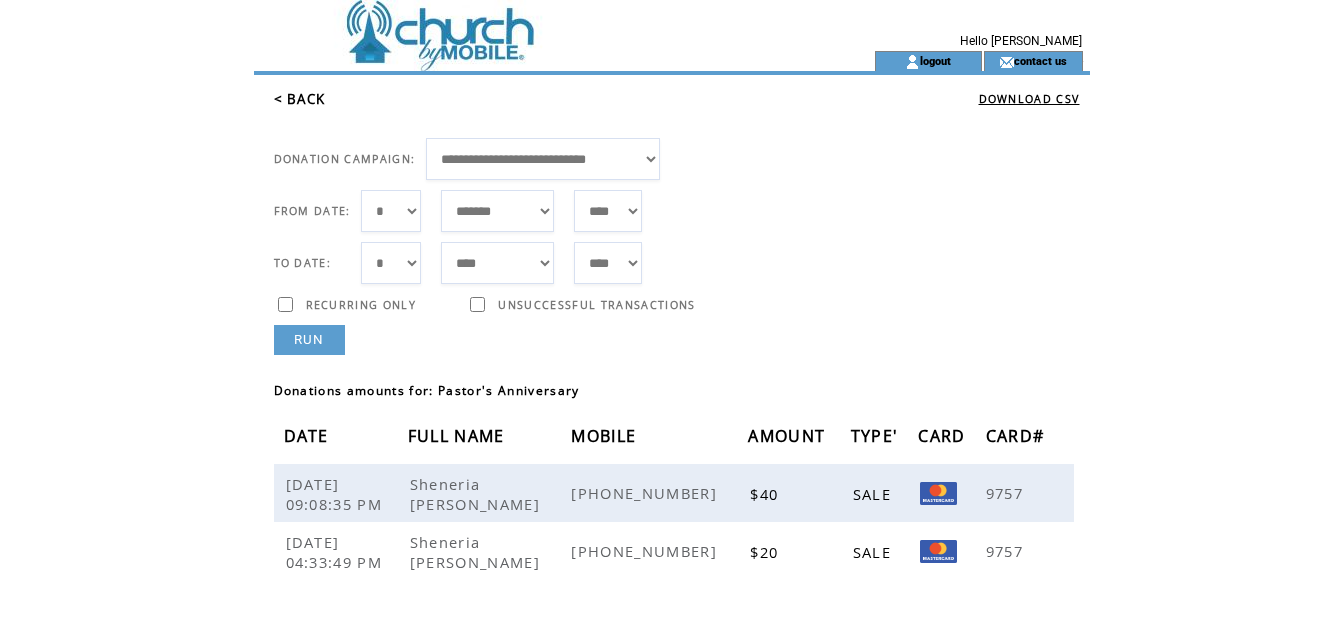 scroll, scrollTop: 0, scrollLeft: 0, axis: both 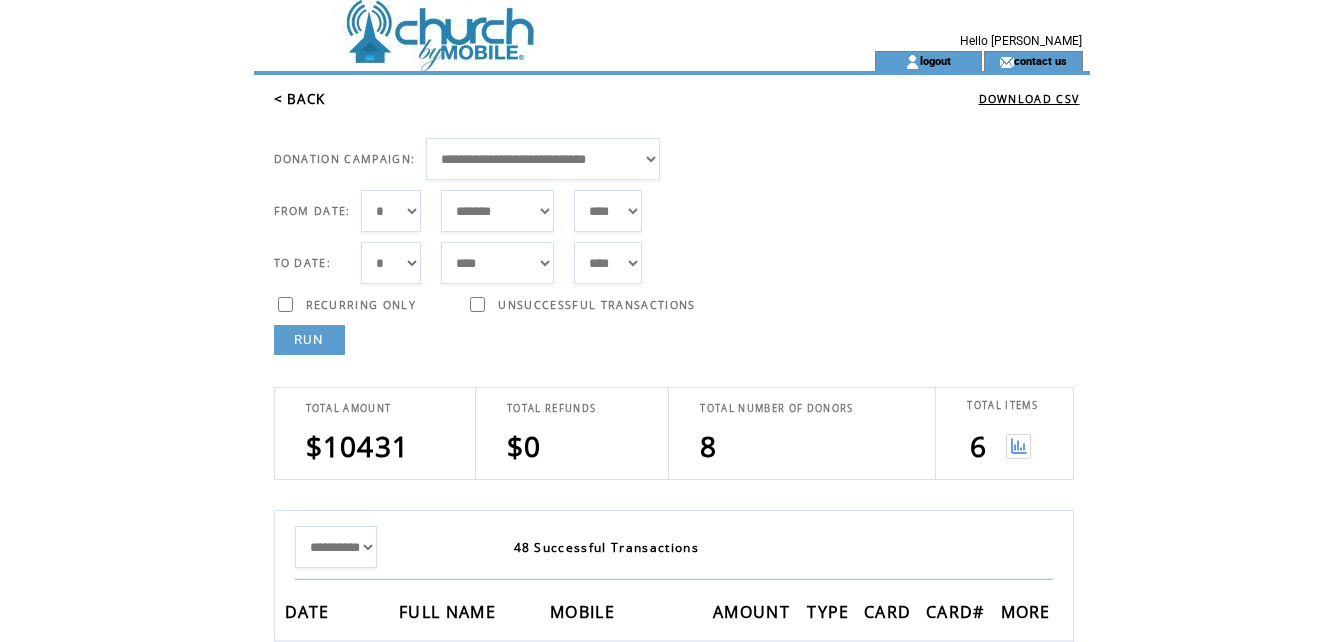 click at bounding box center (1018, 446) 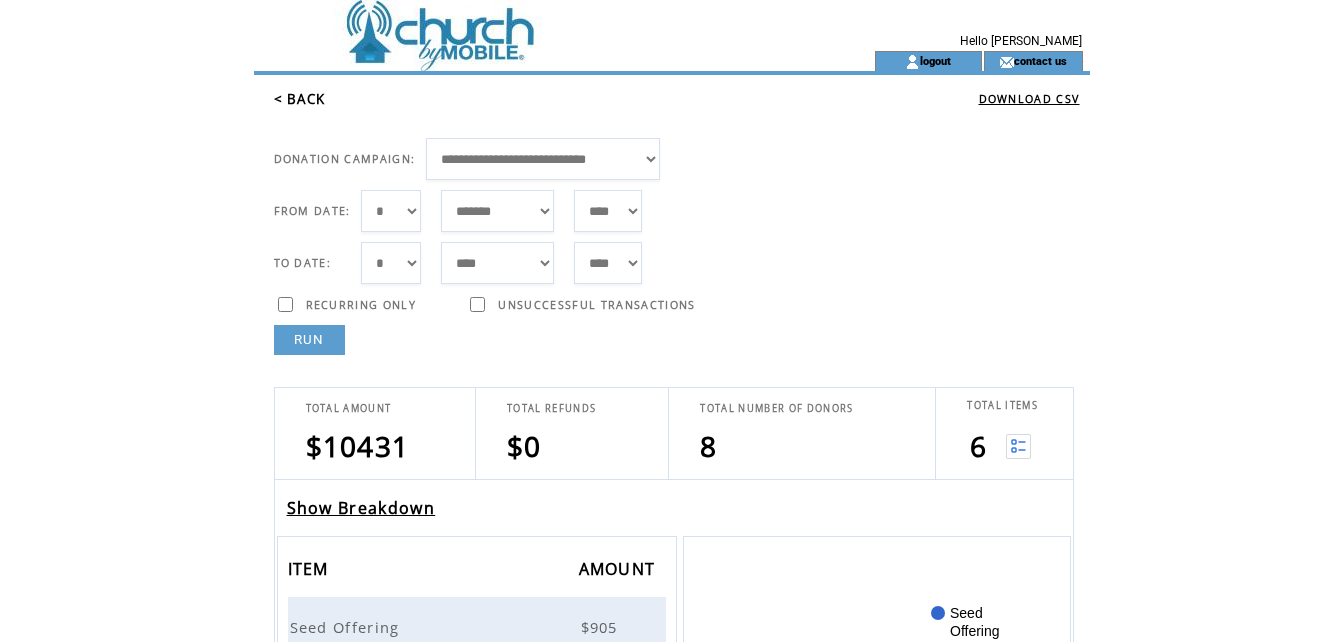 scroll, scrollTop: 0, scrollLeft: 0, axis: both 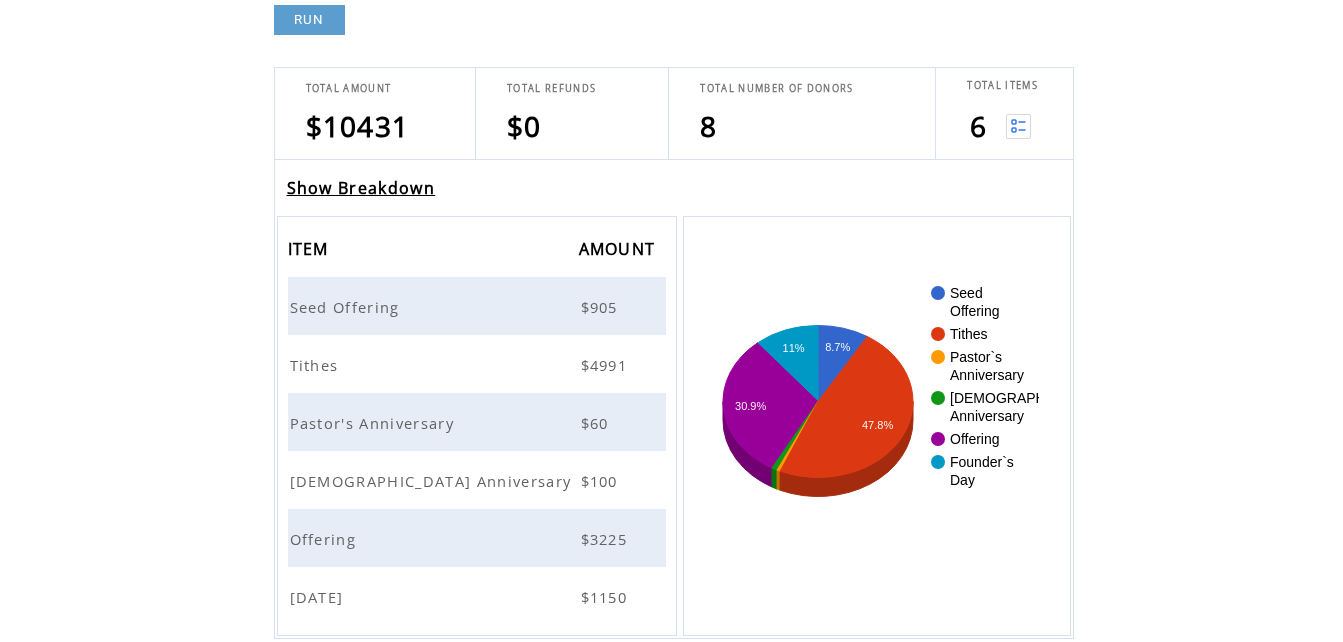 click on "Seed Offering" at bounding box center (347, 307) 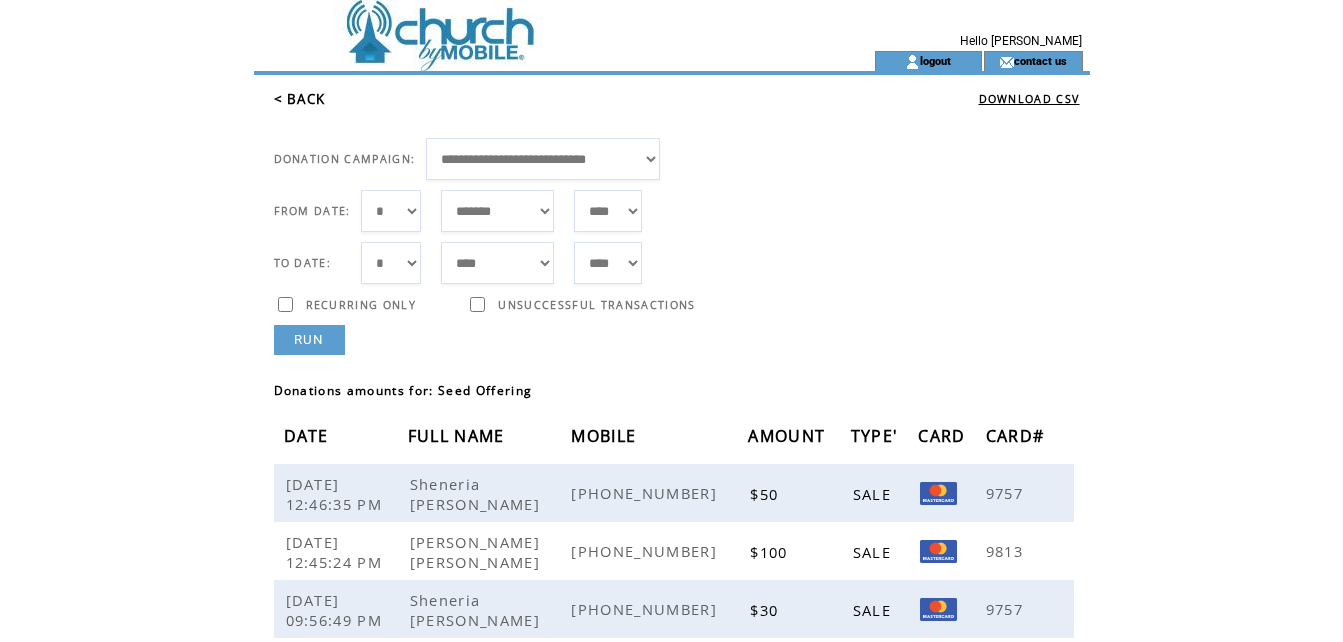 scroll, scrollTop: 0, scrollLeft: 0, axis: both 